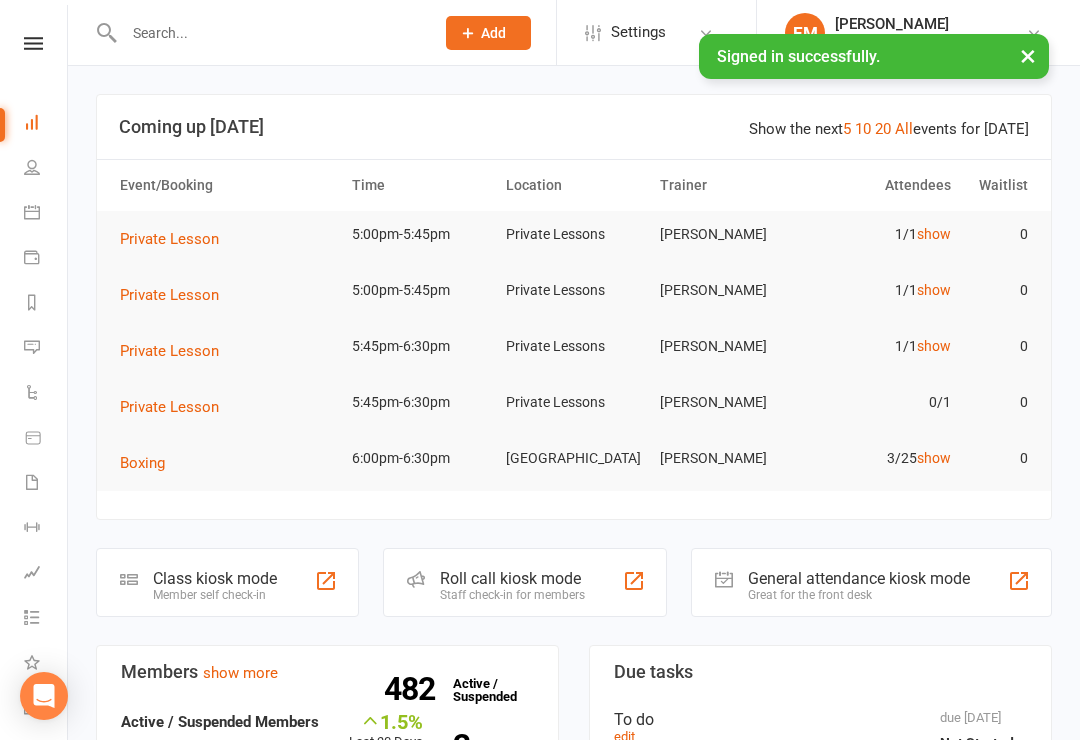 click on "Member self check-in" 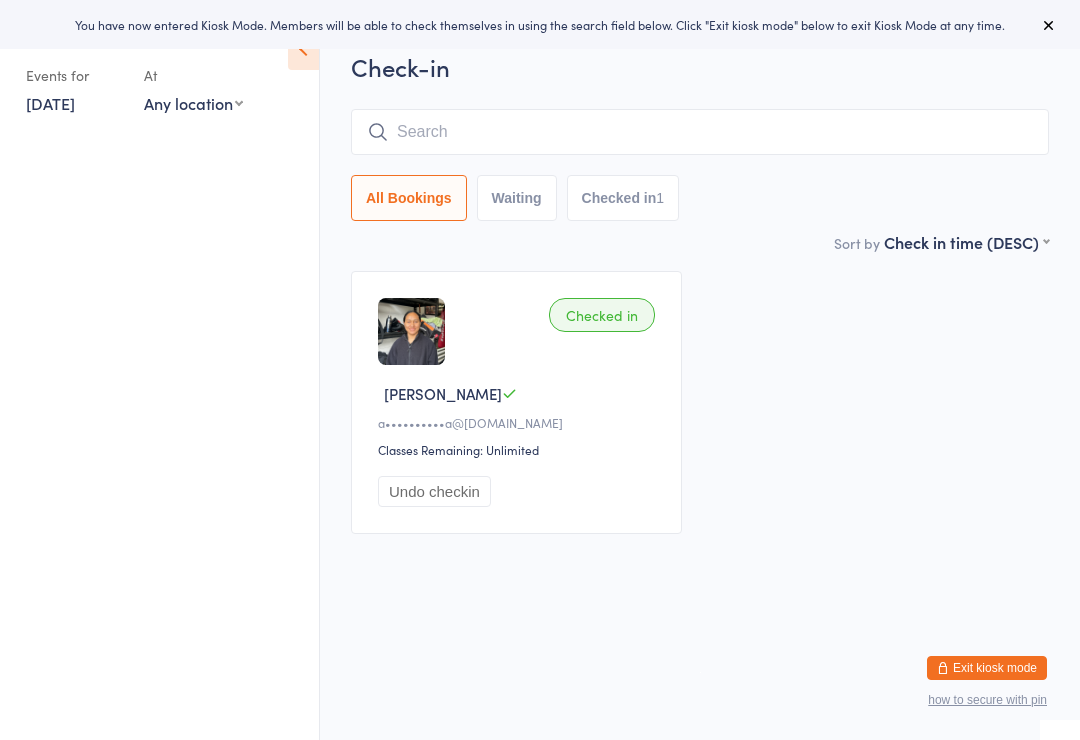 scroll, scrollTop: 0, scrollLeft: 0, axis: both 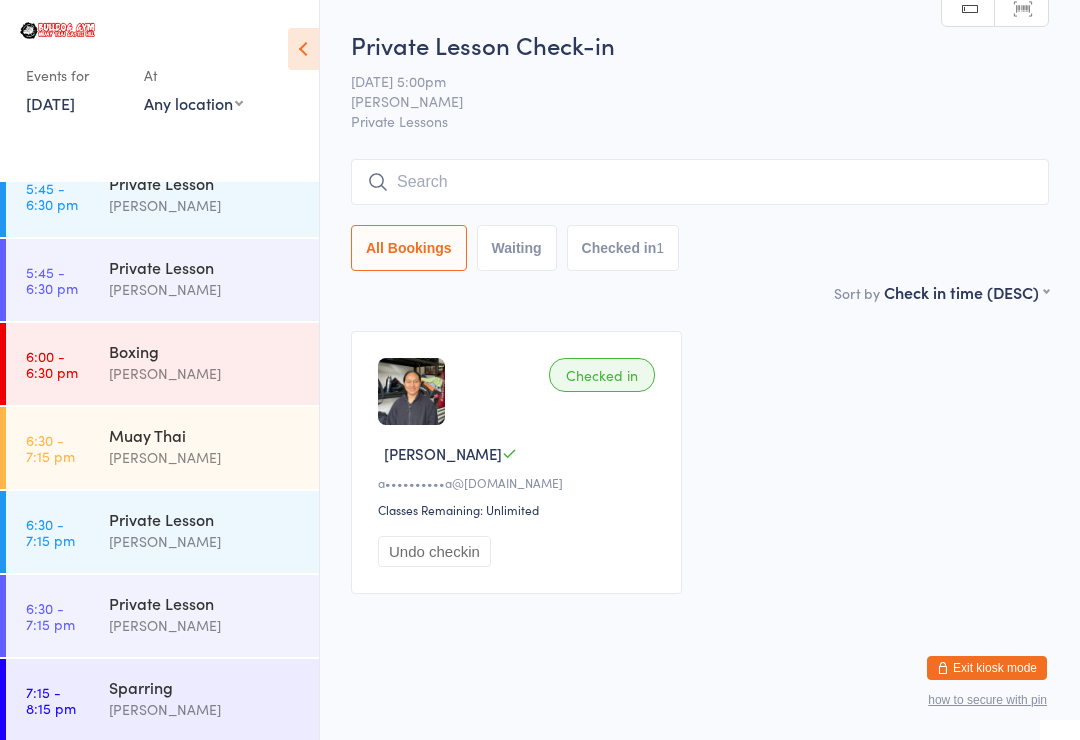click on "[PERSON_NAME]" at bounding box center (205, 373) 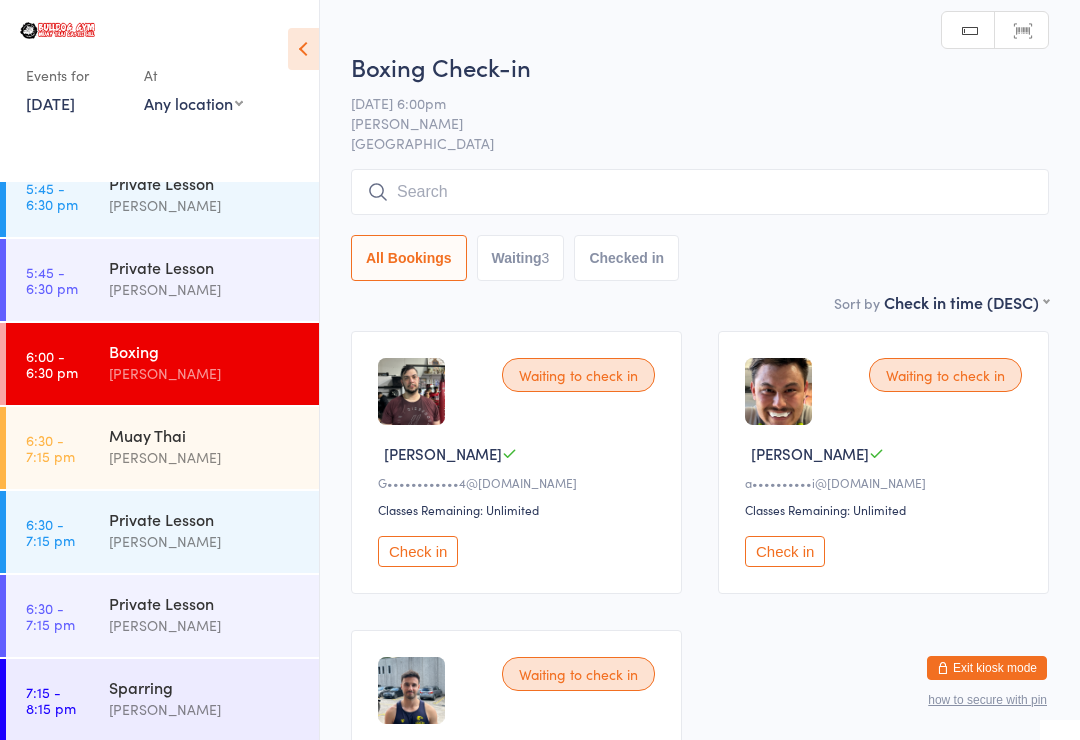 click at bounding box center [700, 192] 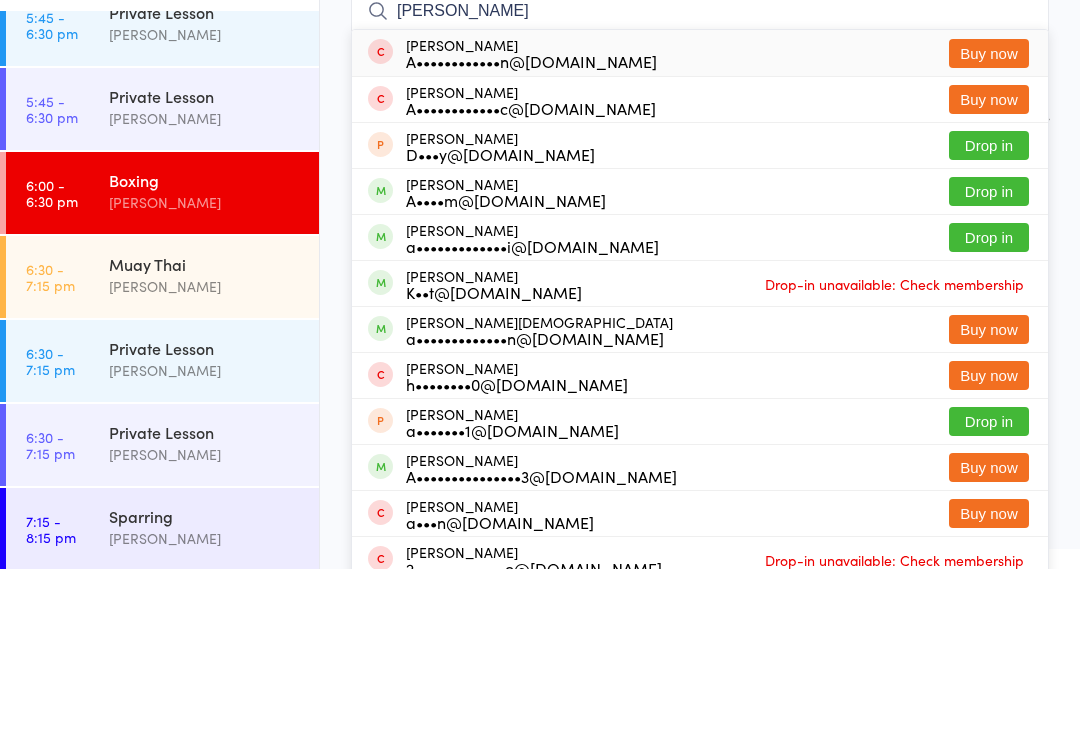 type on "Adrian" 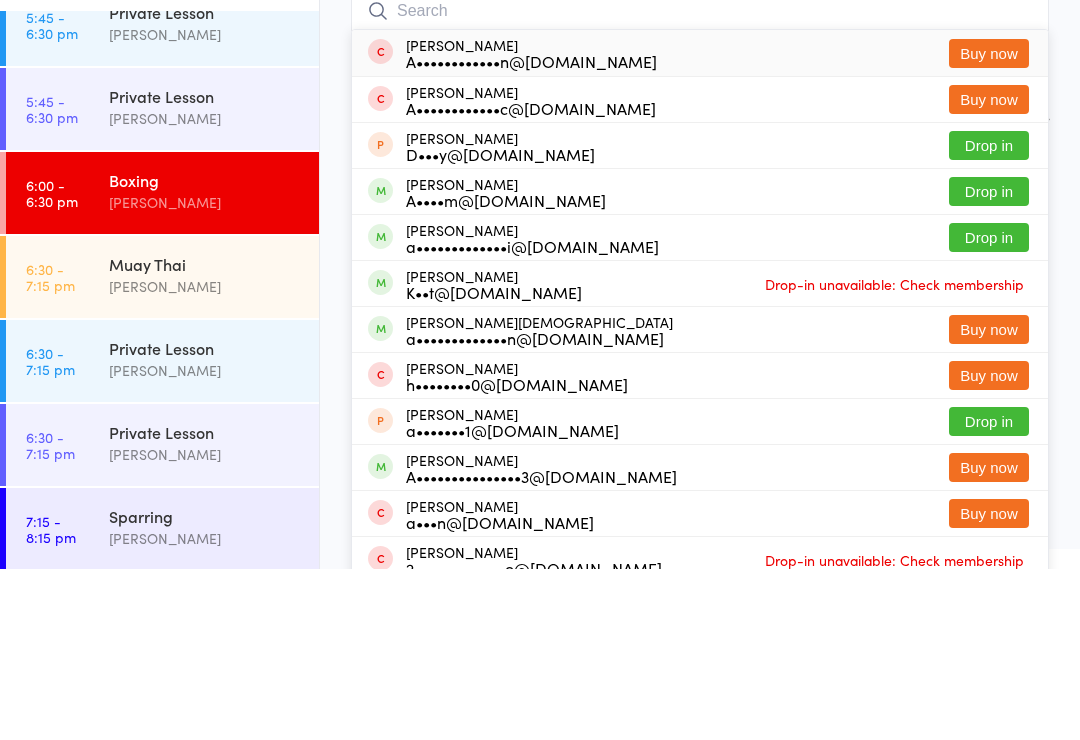 scroll, scrollTop: 171, scrollLeft: 0, axis: vertical 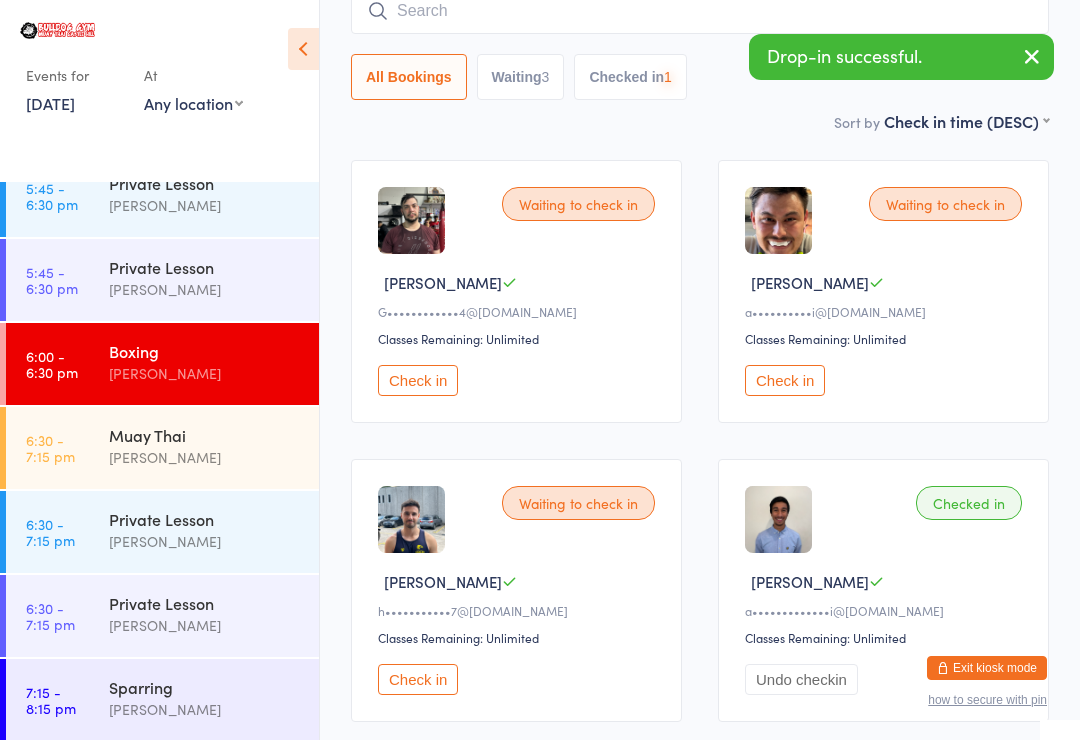 click on "Muay Thai" at bounding box center (205, 435) 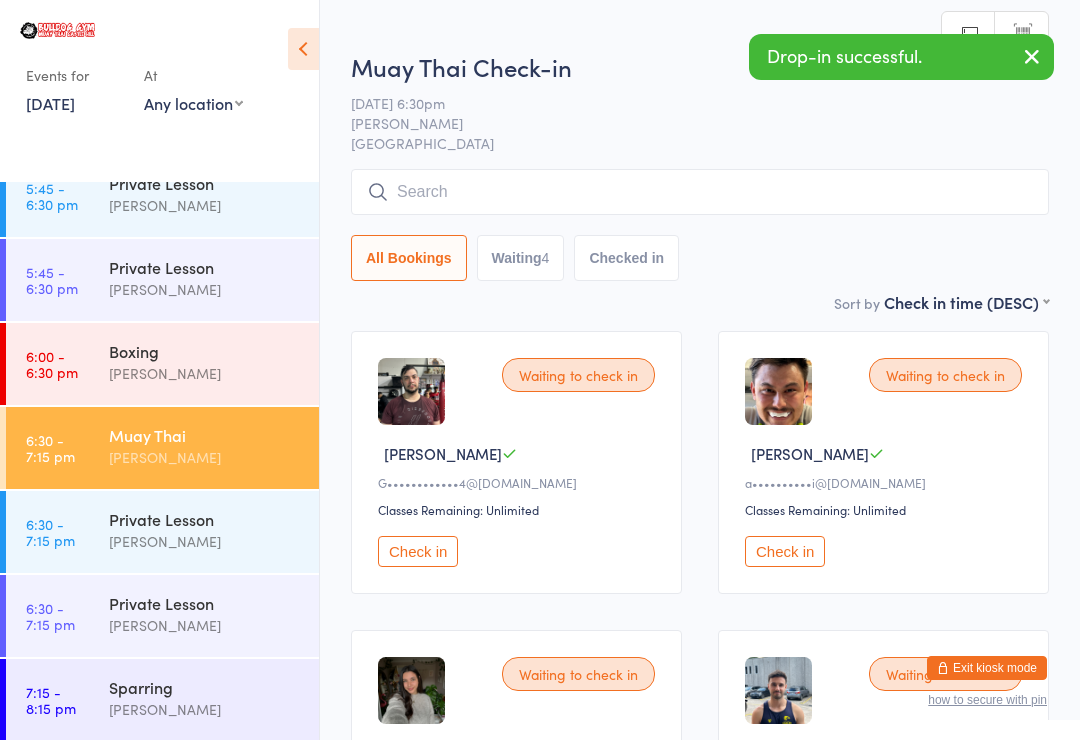 click at bounding box center [700, 192] 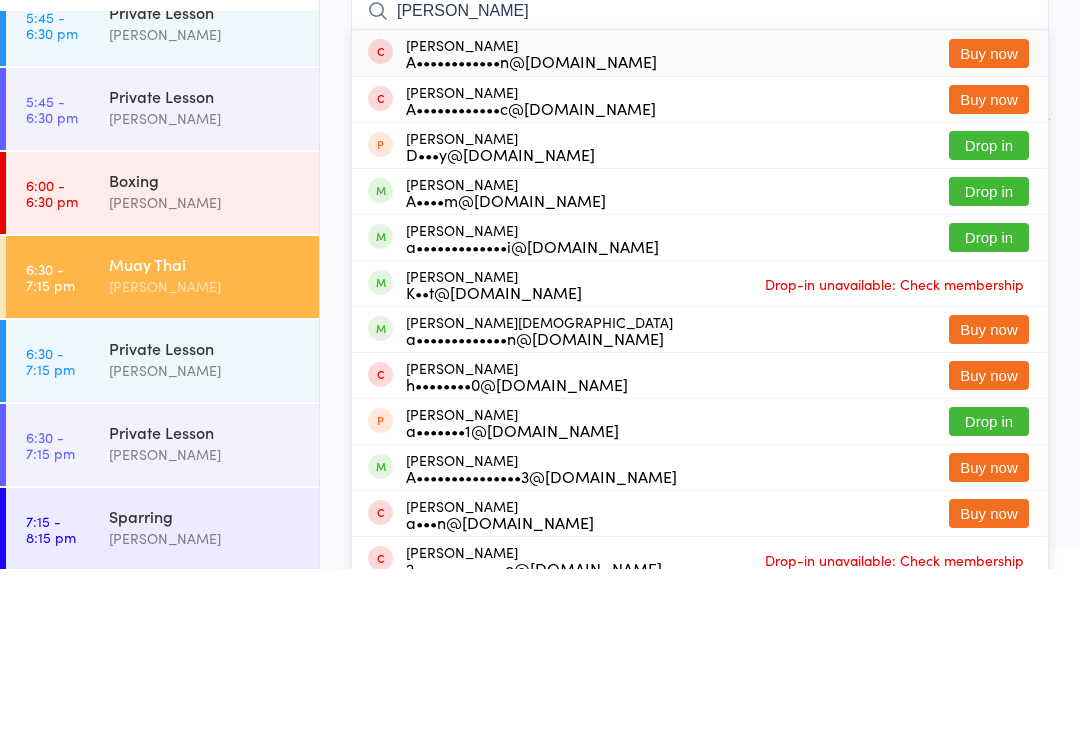 type on "Adrian" 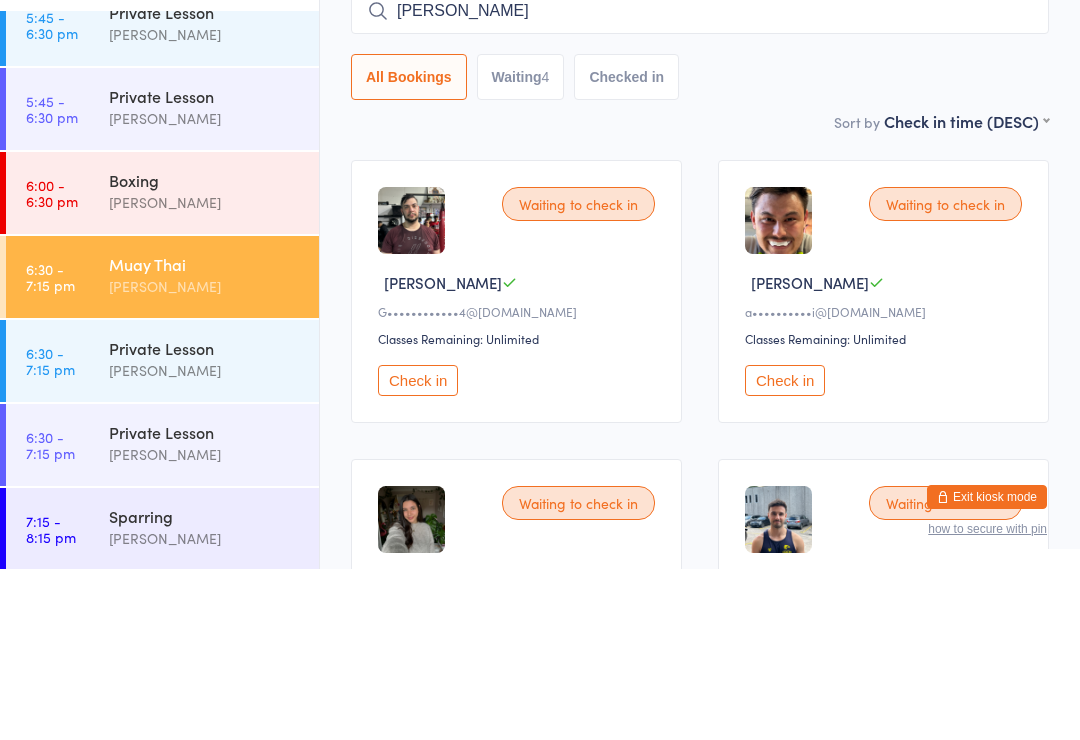 type 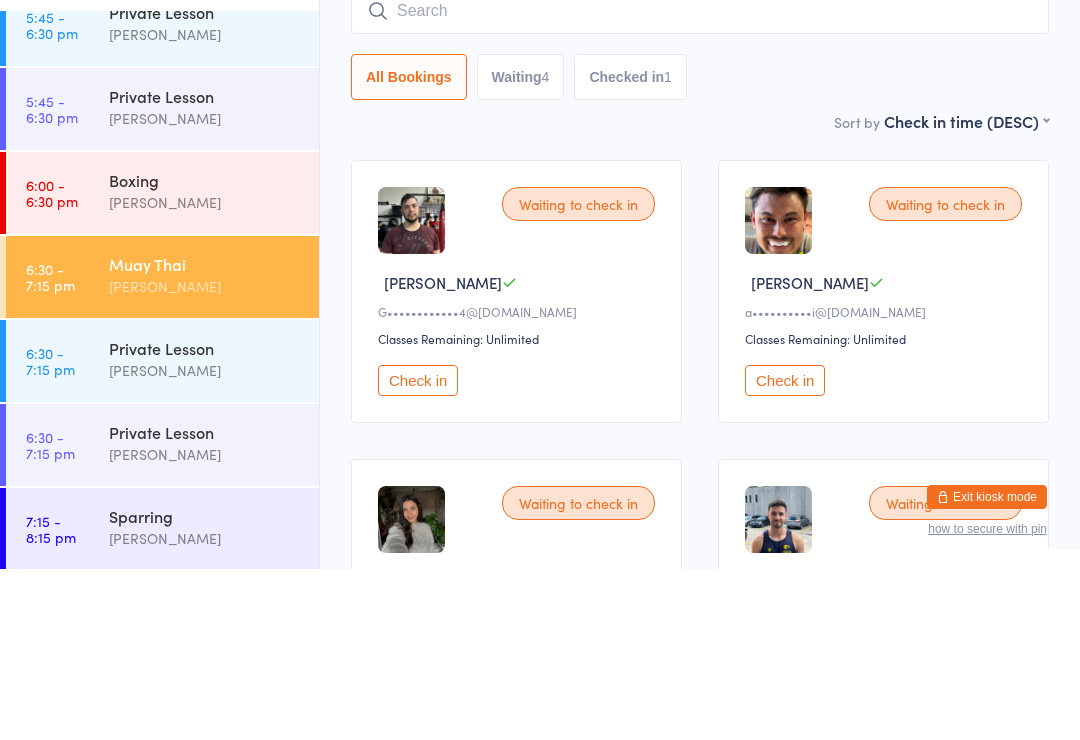 scroll, scrollTop: 171, scrollLeft: 0, axis: vertical 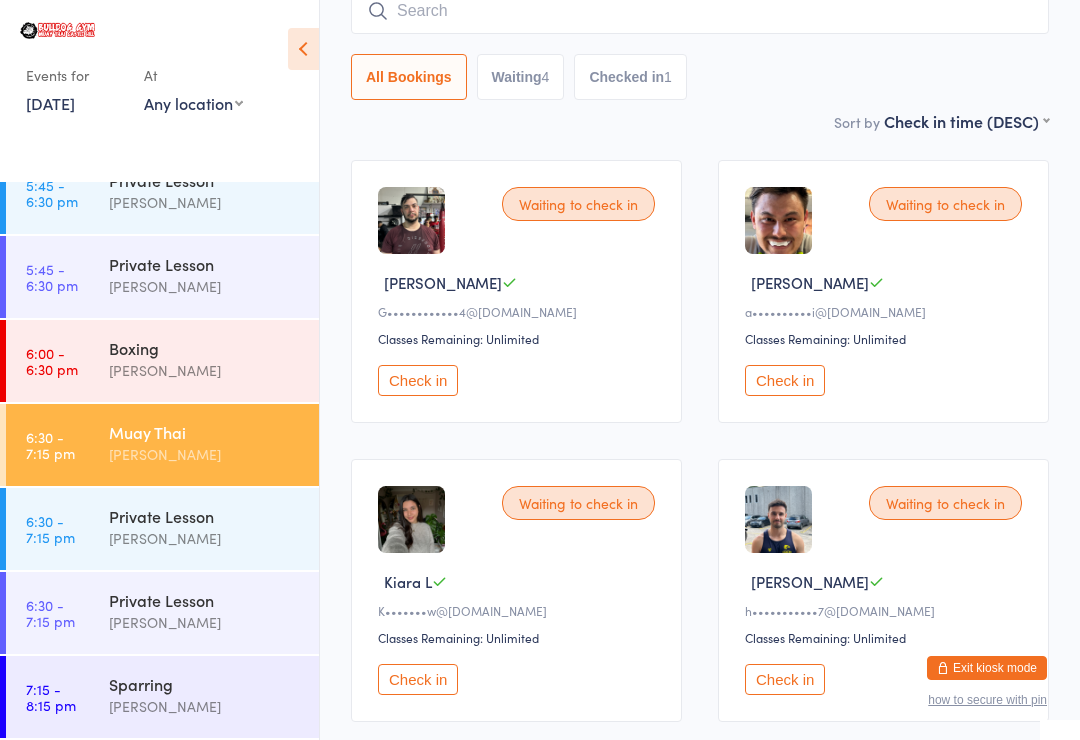 click at bounding box center [411, 220] 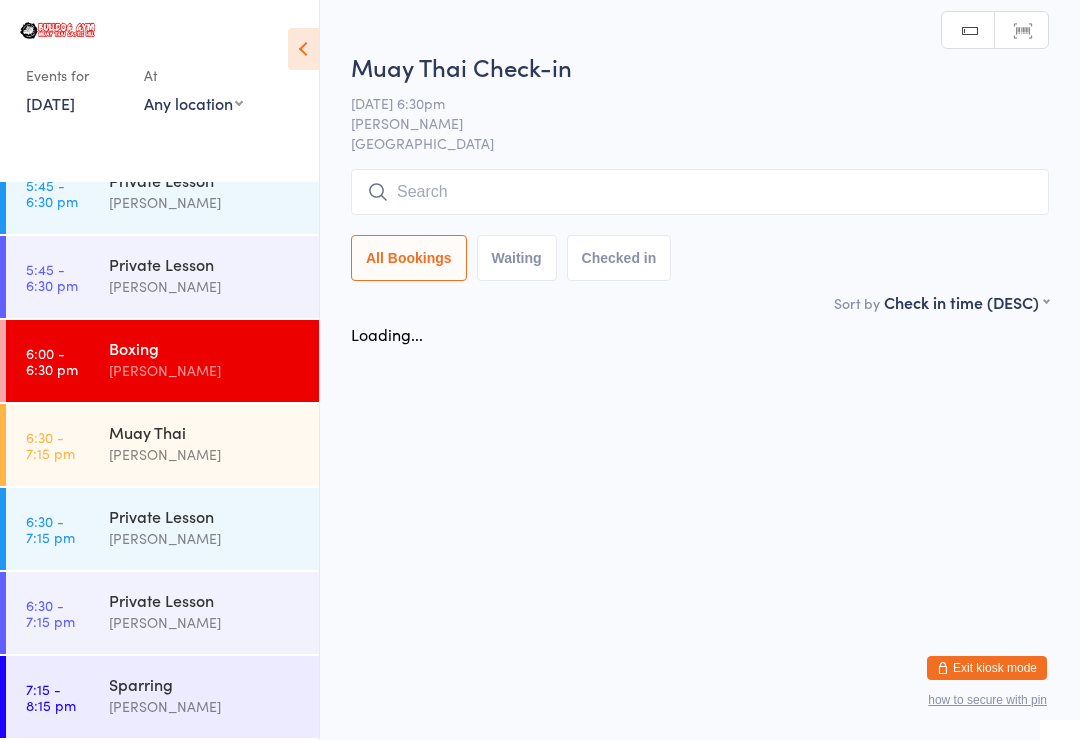 scroll, scrollTop: 0, scrollLeft: 0, axis: both 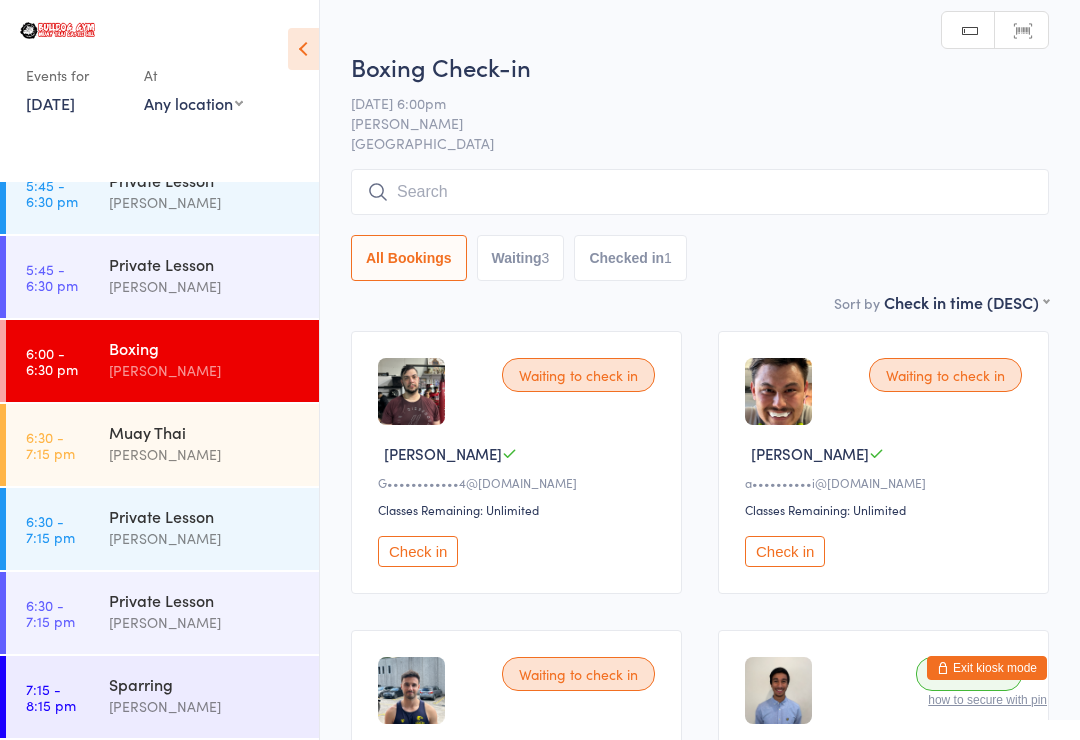 click on "Check in" at bounding box center [418, 551] 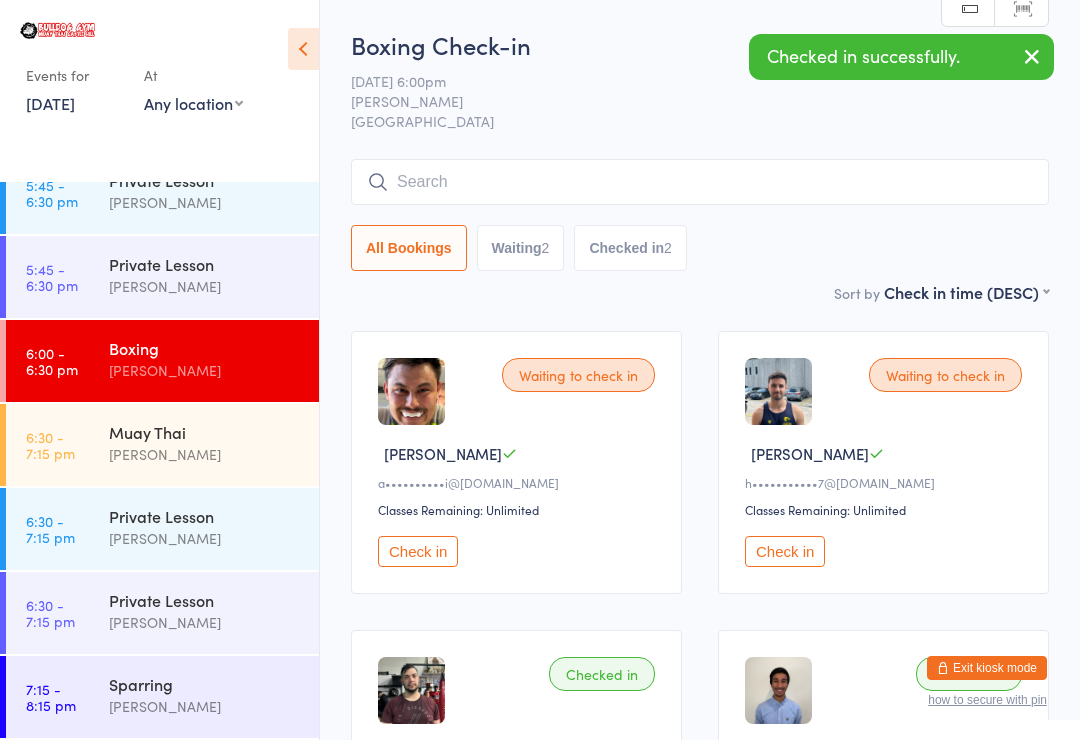 click on "Muay Thai" at bounding box center [205, 432] 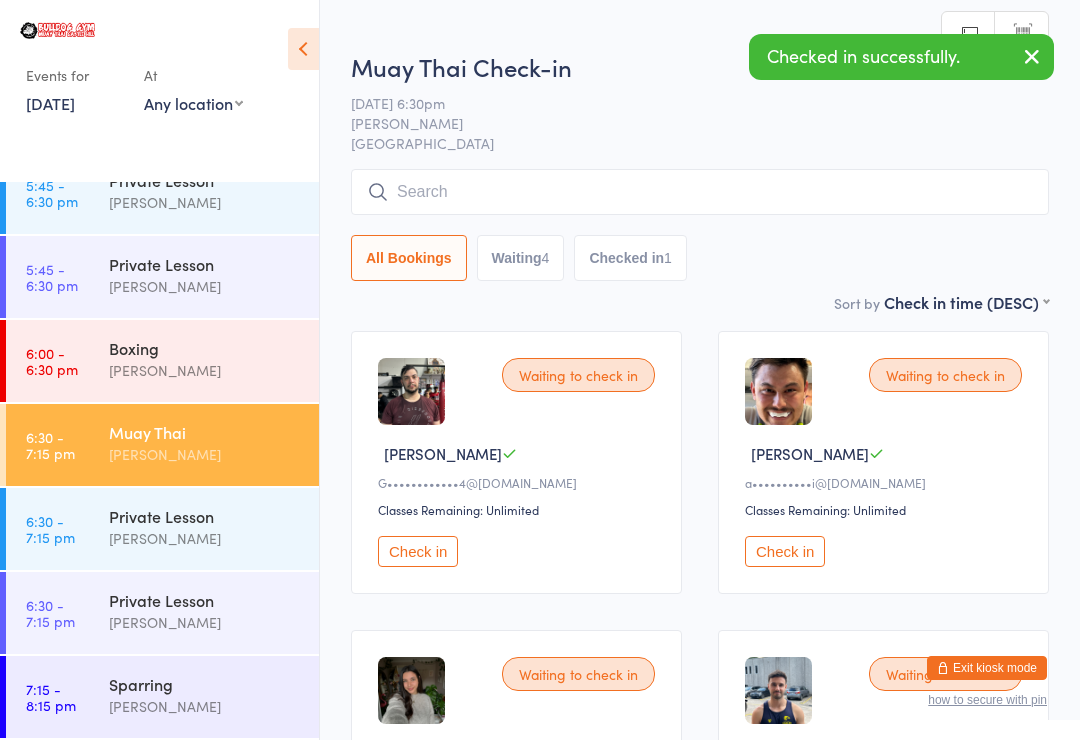 click on "Check in" at bounding box center (418, 551) 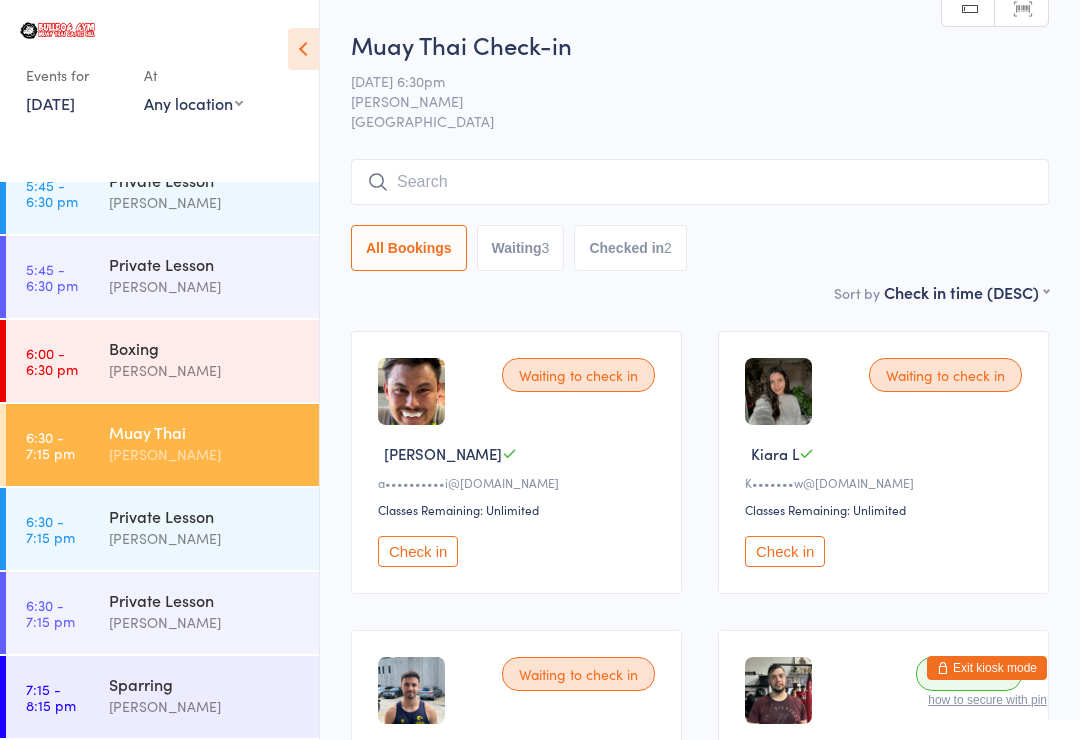 click at bounding box center [700, 182] 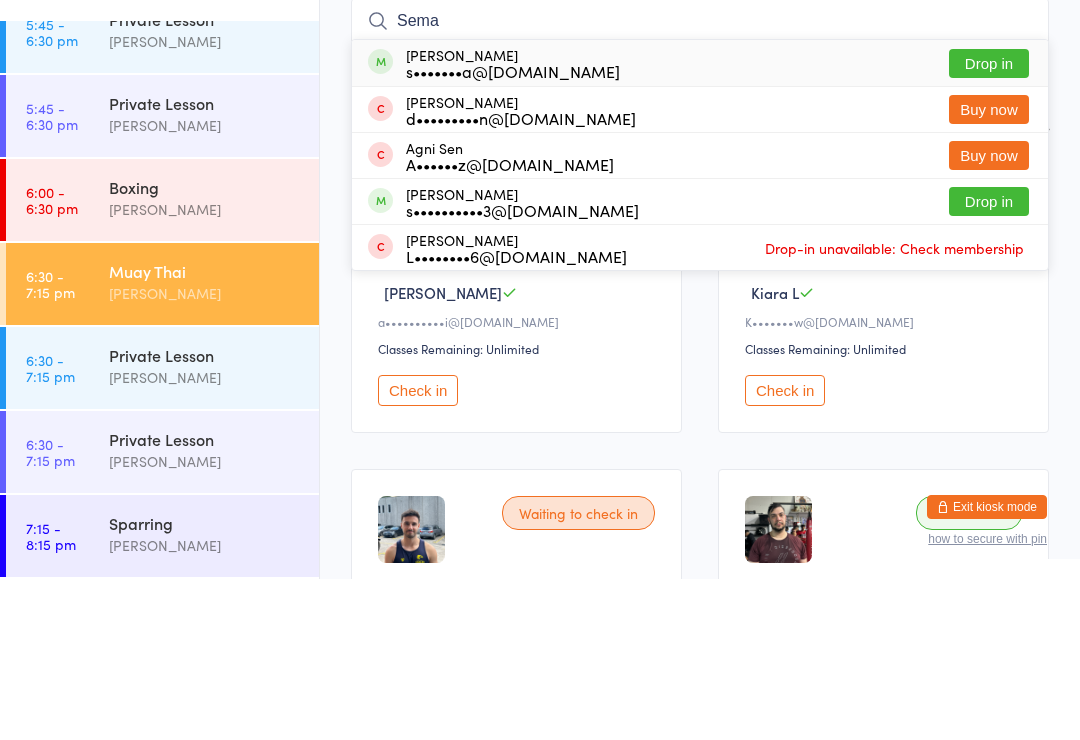 type on "Sema" 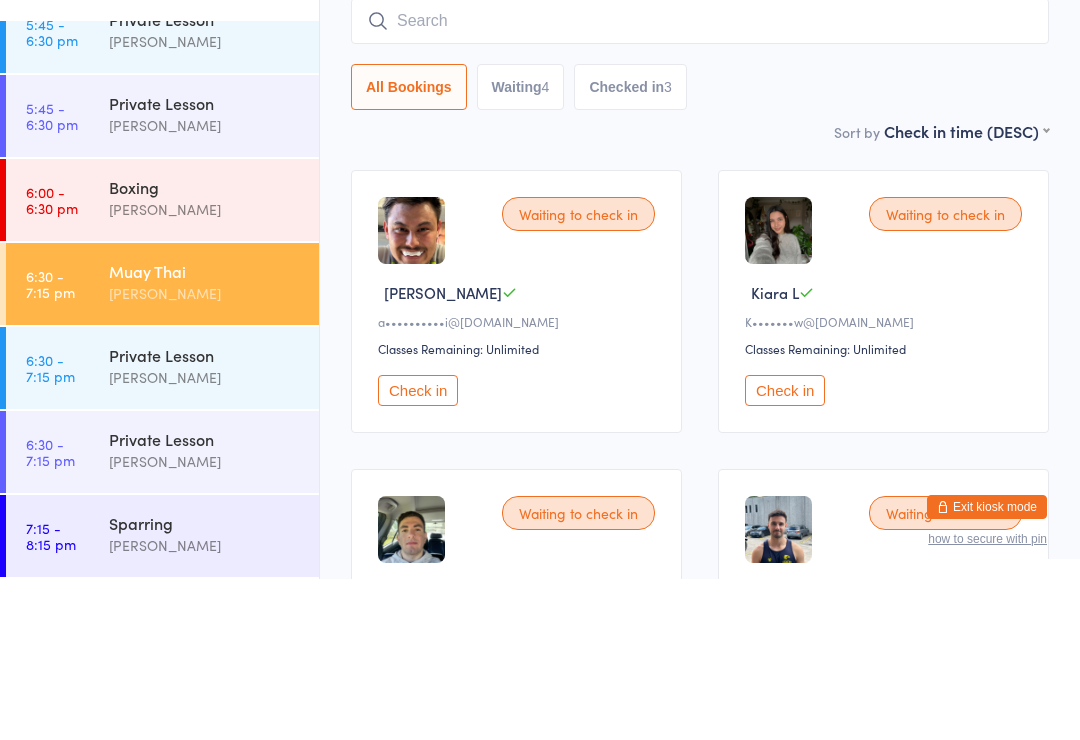 click on "[PERSON_NAME]" at bounding box center [205, 370] 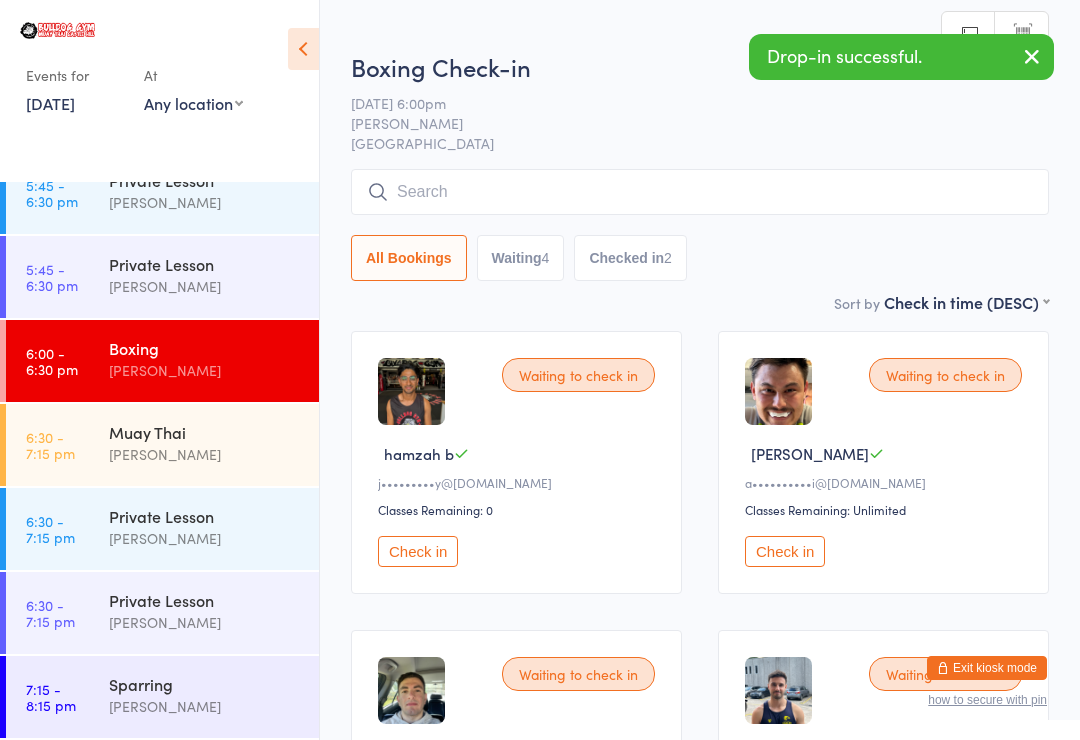 click at bounding box center (700, 192) 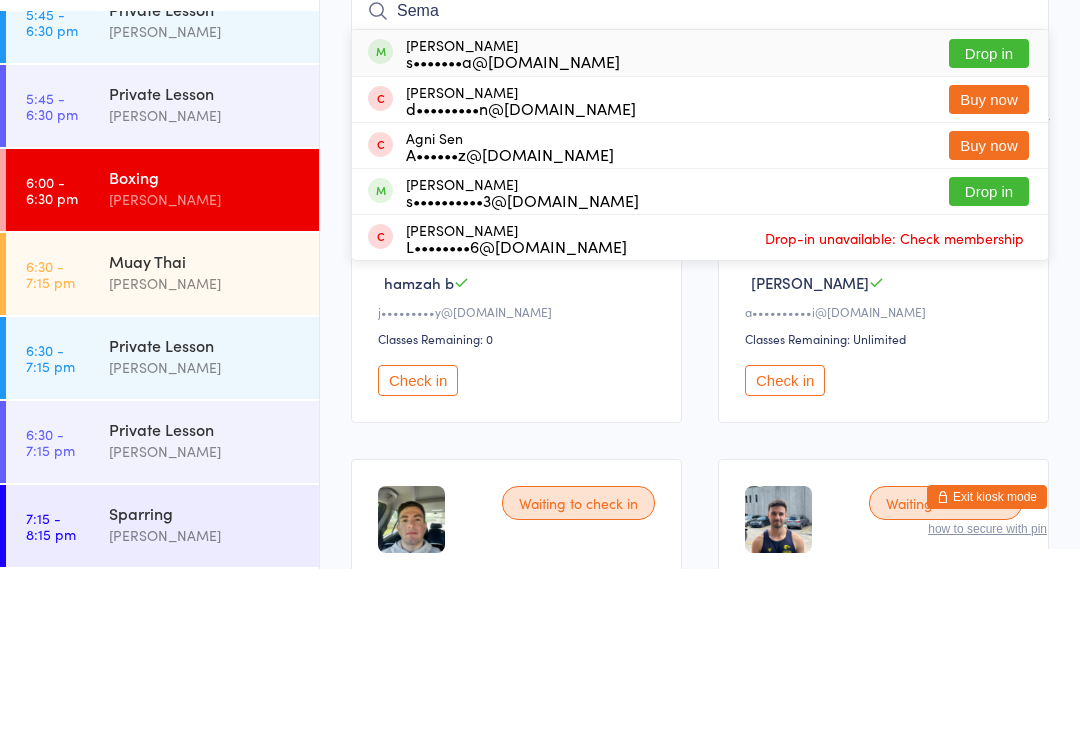 type on "Sema" 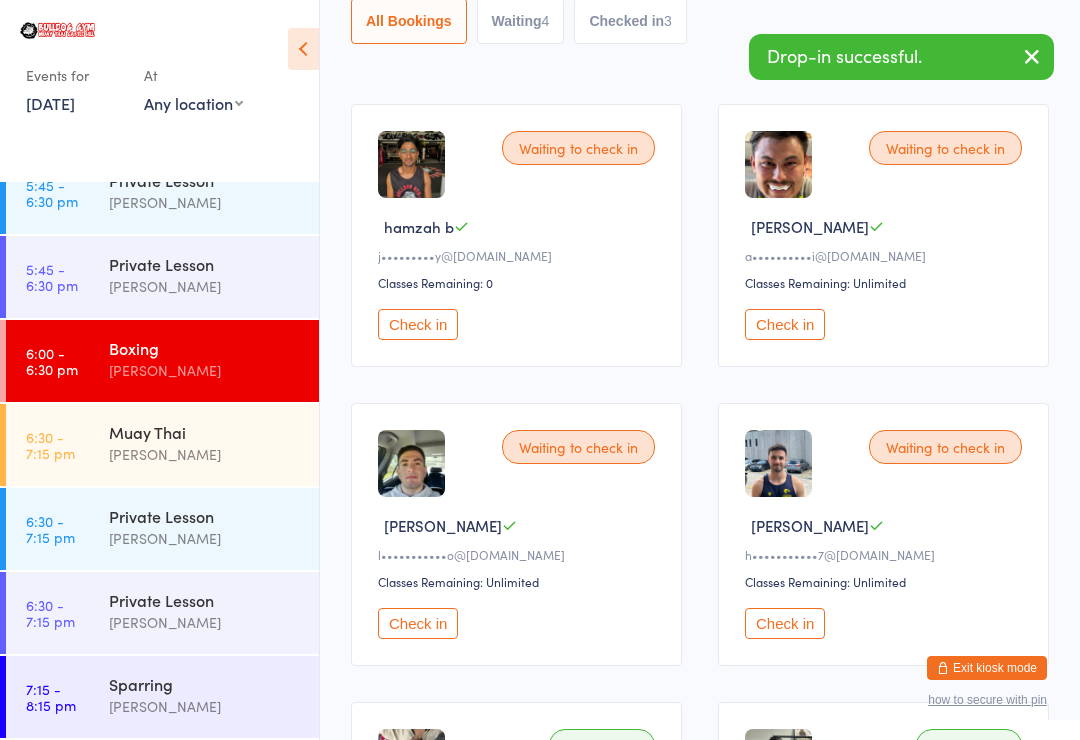 scroll, scrollTop: 452, scrollLeft: 0, axis: vertical 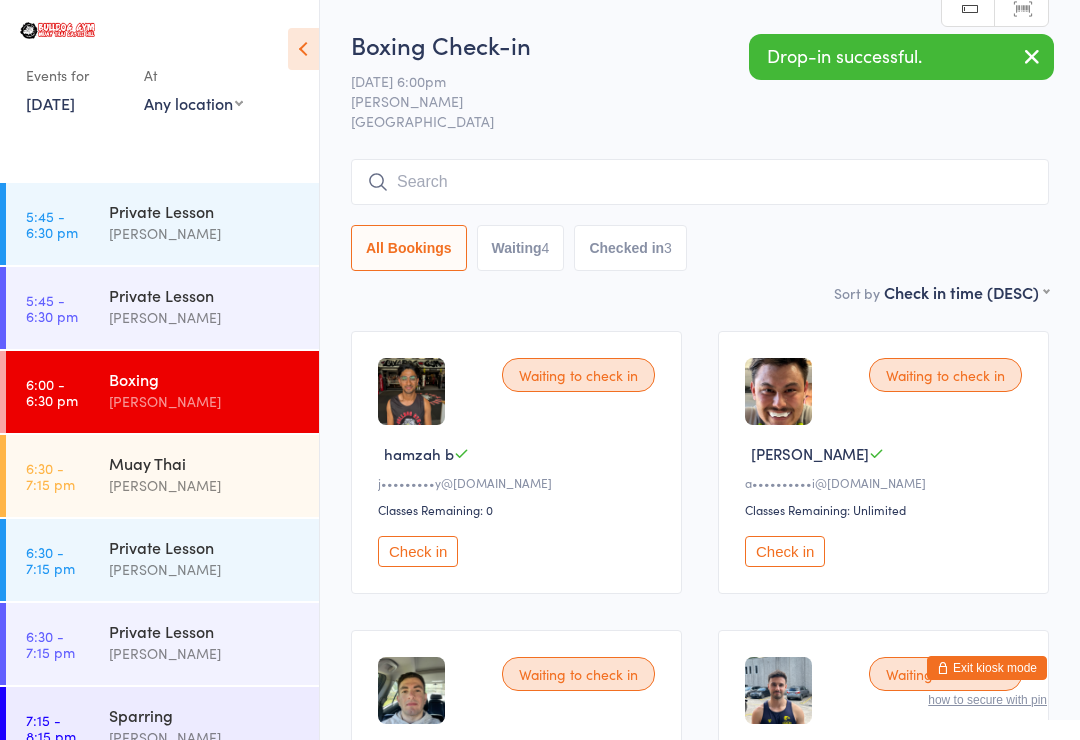 click at bounding box center [700, 182] 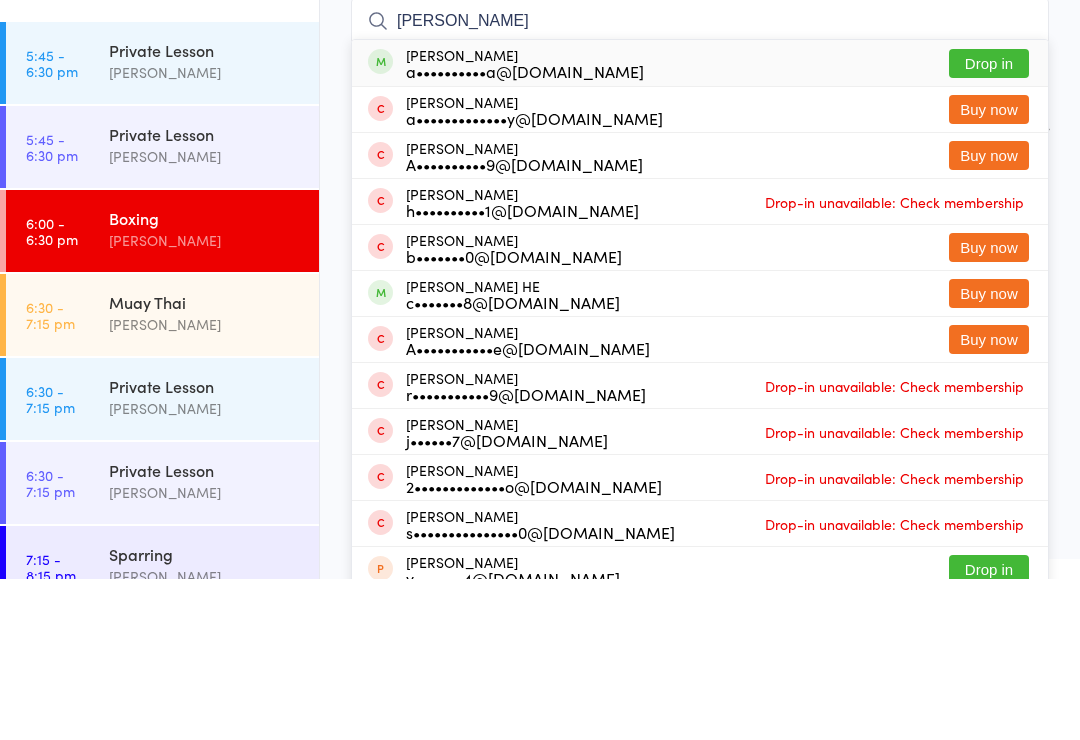 type on "Ana h" 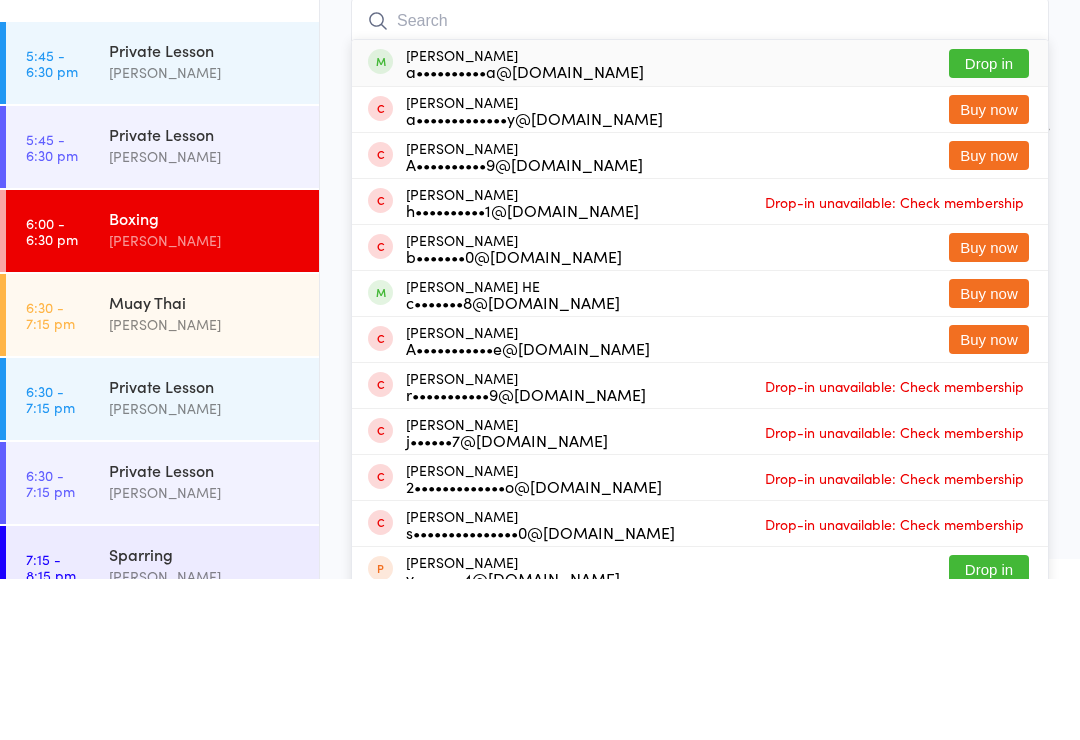 scroll, scrollTop: 161, scrollLeft: 0, axis: vertical 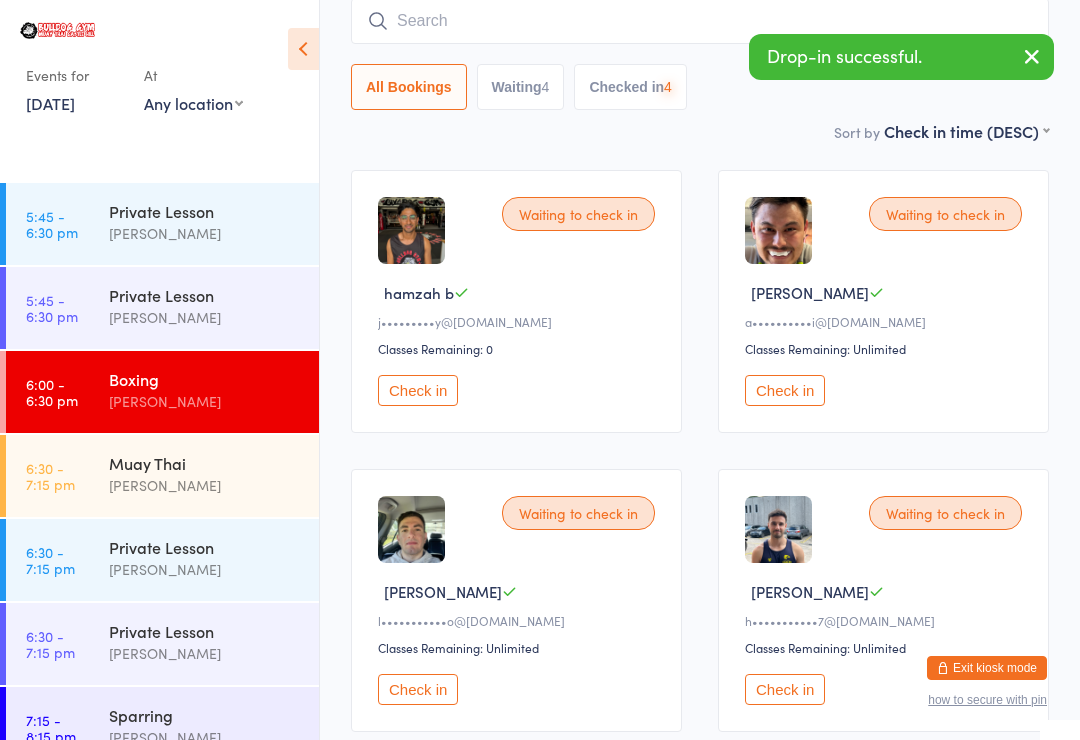 click on "Muay Thai" at bounding box center [205, 463] 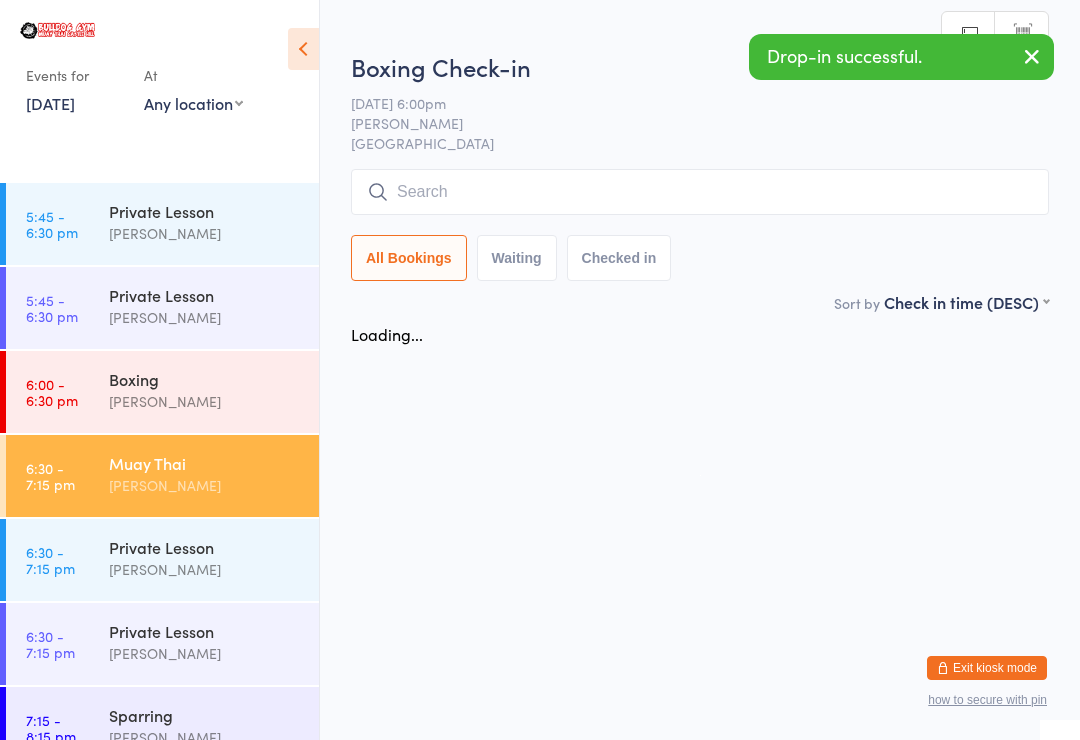 scroll, scrollTop: 0, scrollLeft: 0, axis: both 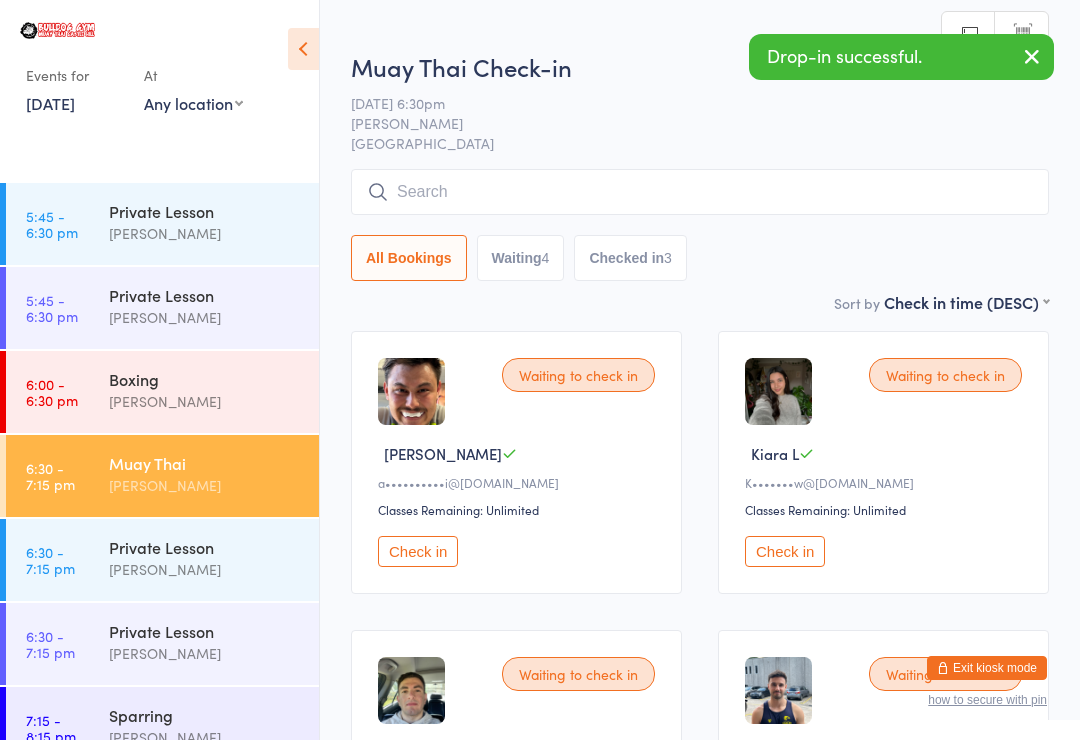 click at bounding box center [700, 192] 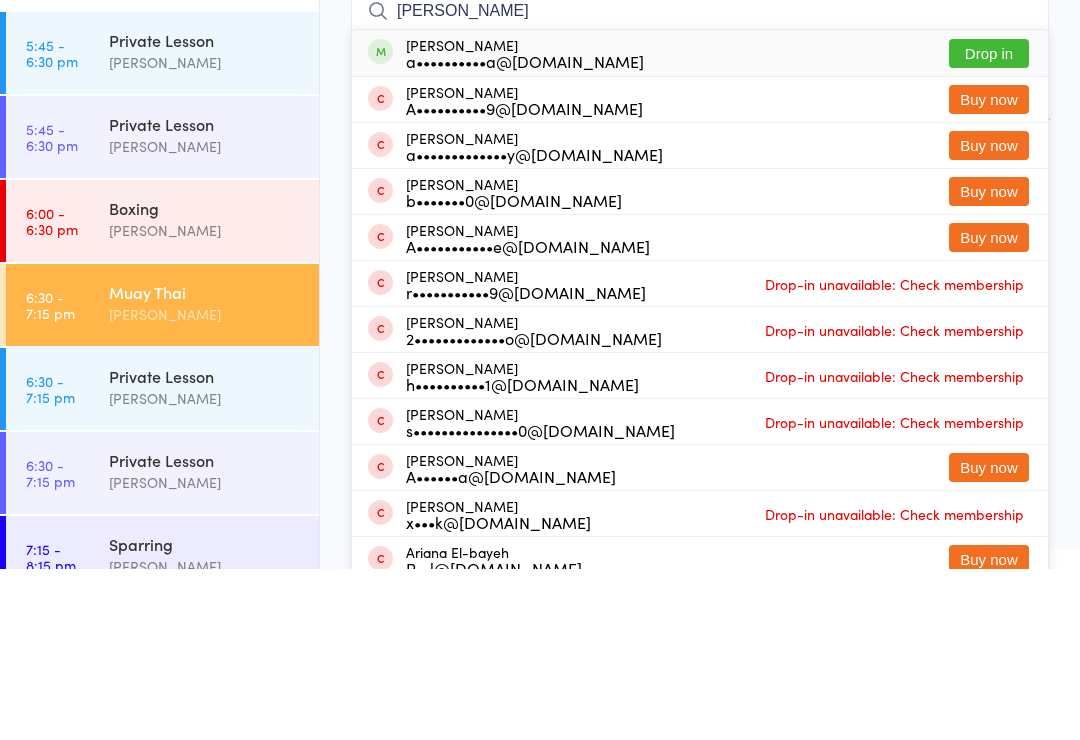 type on "Ana" 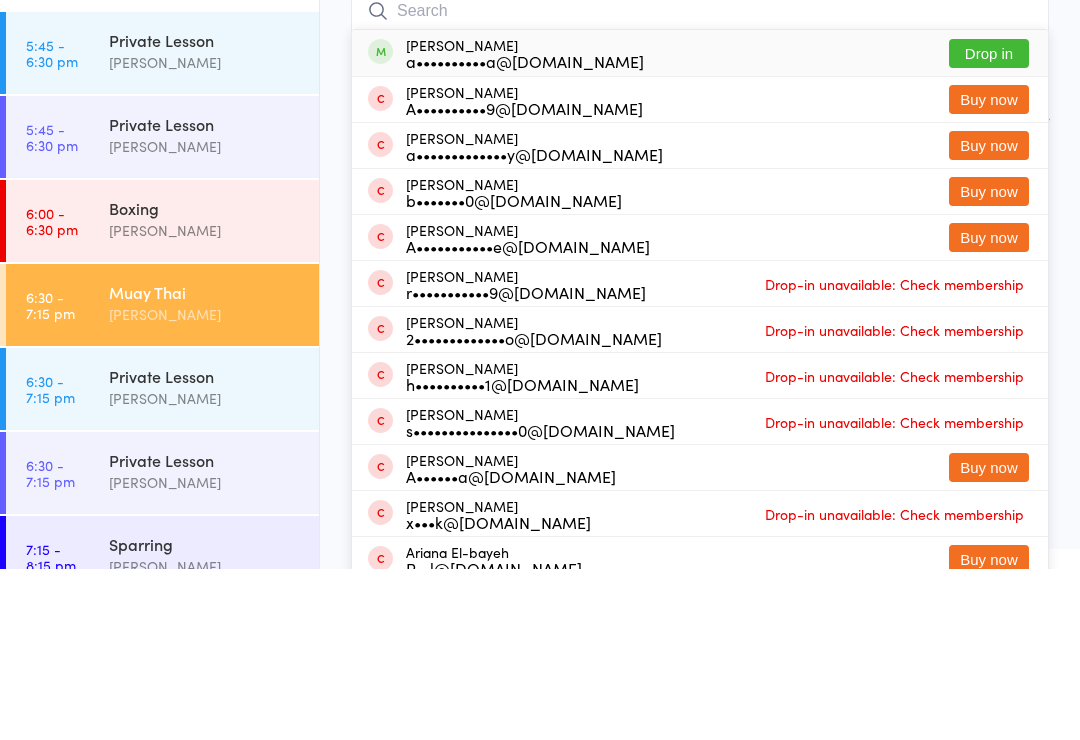 scroll, scrollTop: 171, scrollLeft: 0, axis: vertical 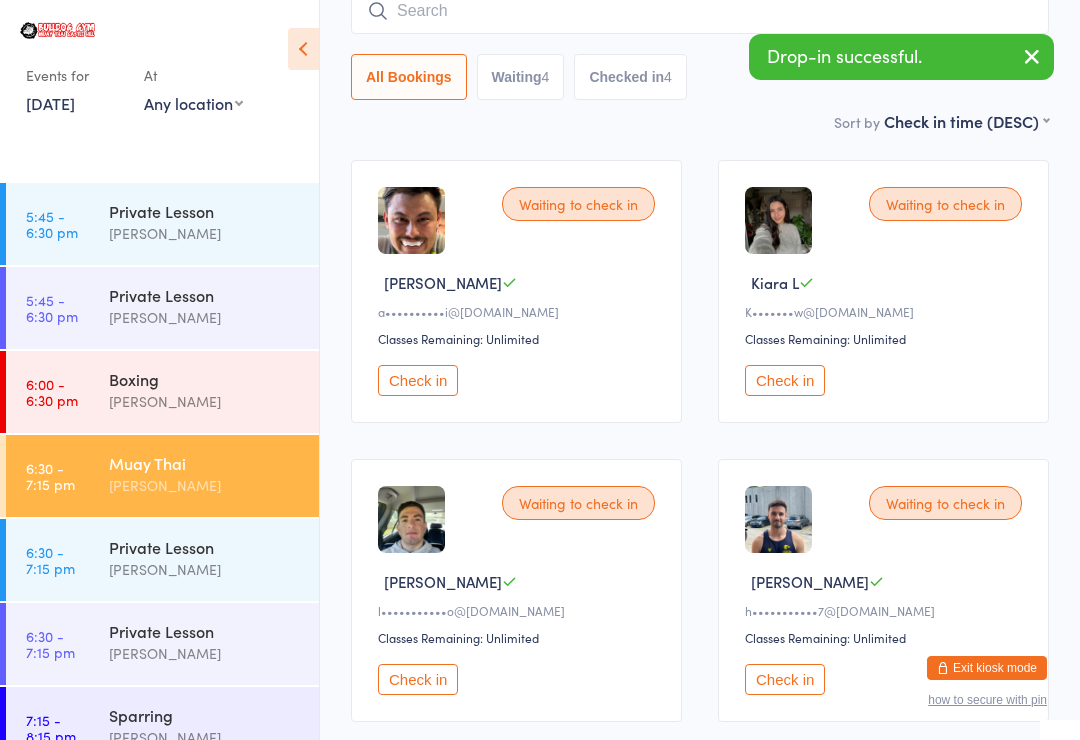 click on "Boxing" at bounding box center (205, 379) 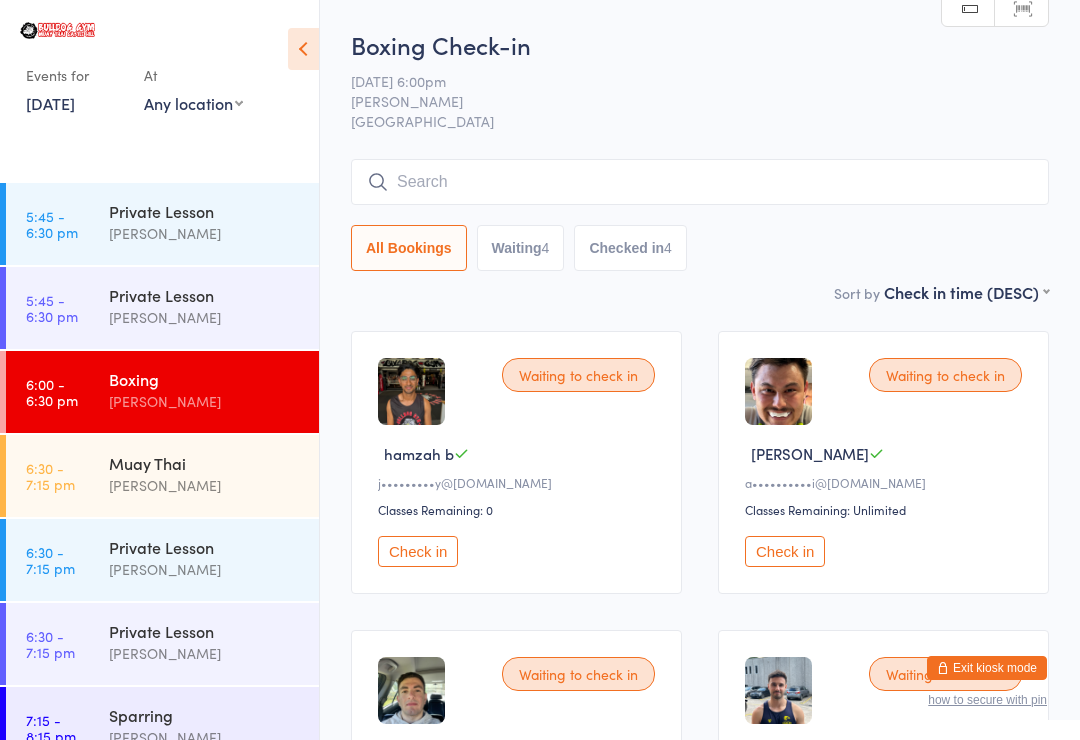 click at bounding box center (700, 182) 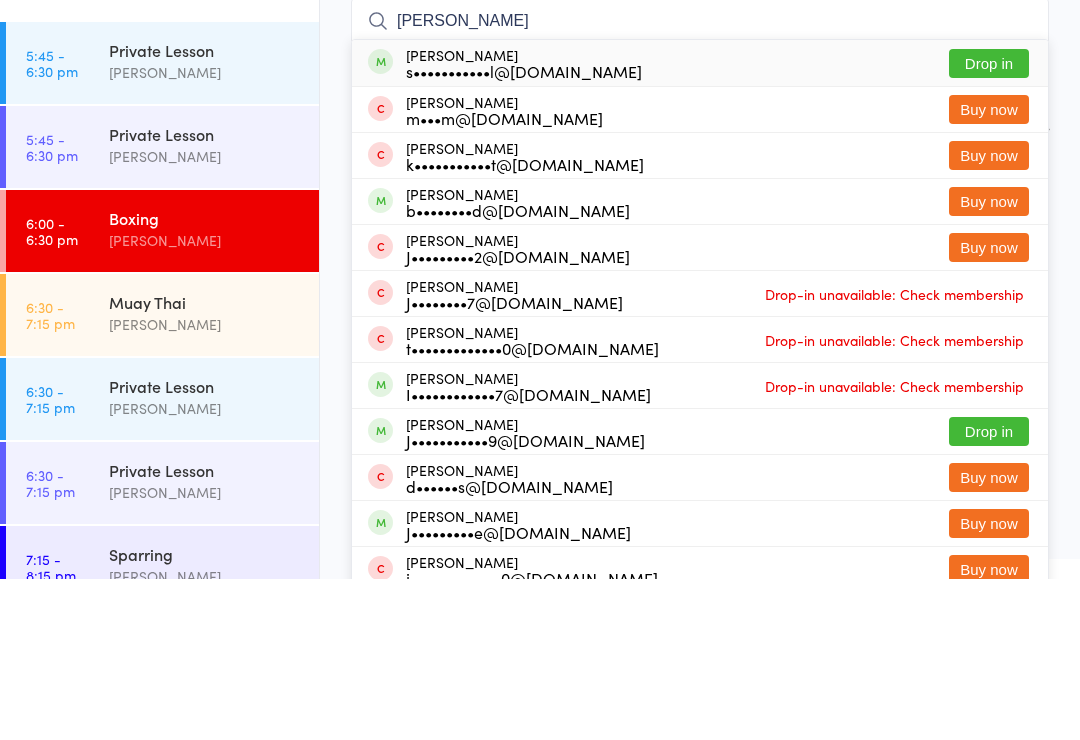 type on "Jack m" 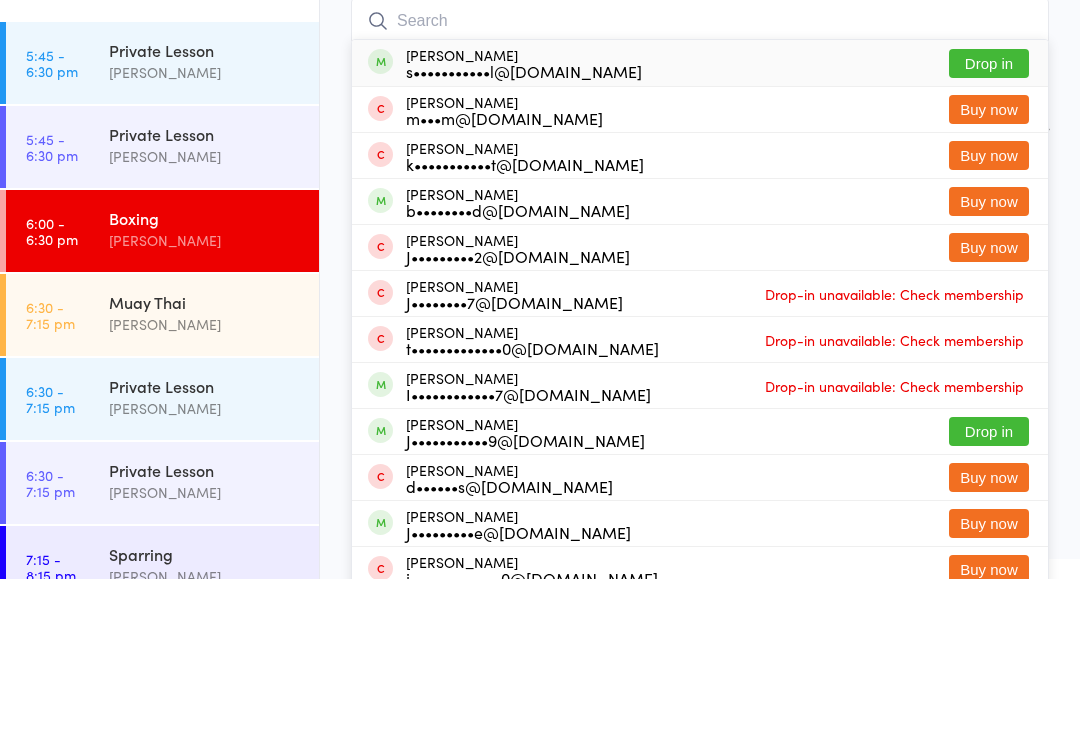 scroll, scrollTop: 161, scrollLeft: 0, axis: vertical 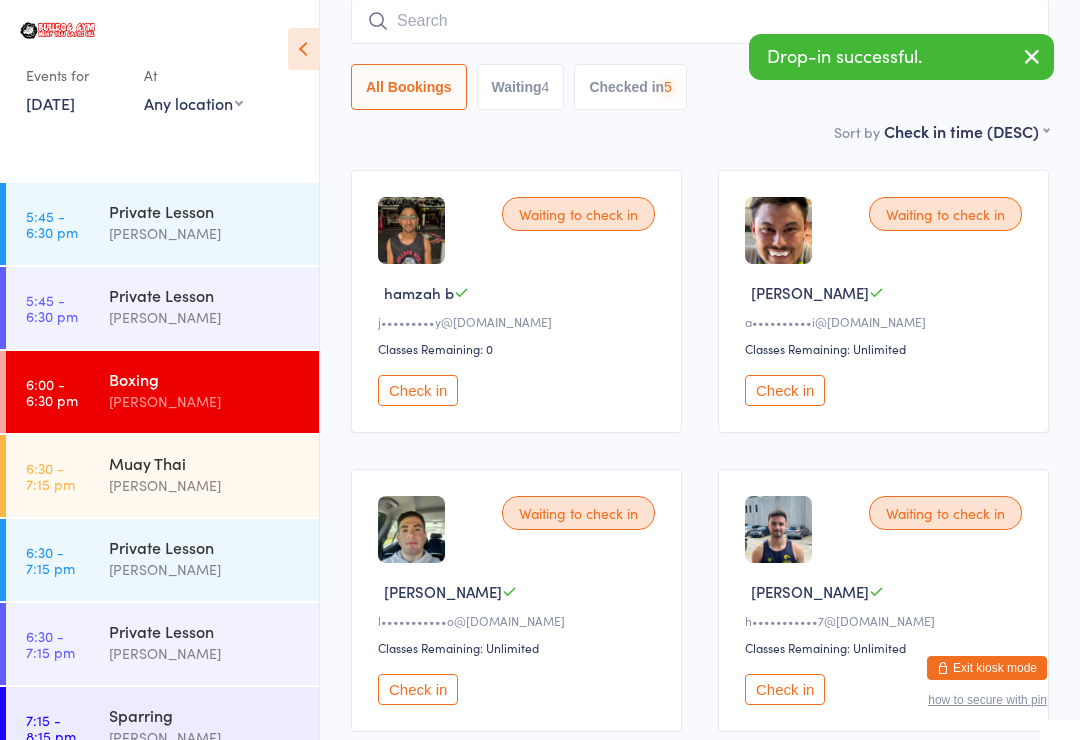 click on "Muay Thai Patrik Dittrich" at bounding box center (214, 474) 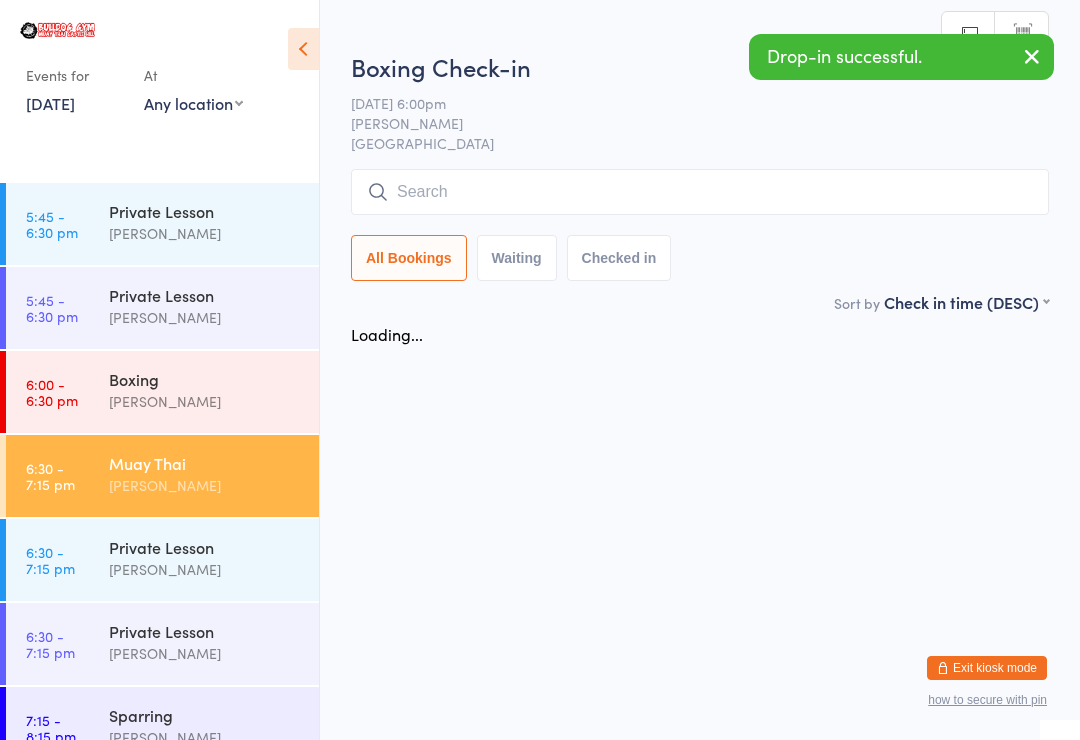 scroll, scrollTop: 0, scrollLeft: 0, axis: both 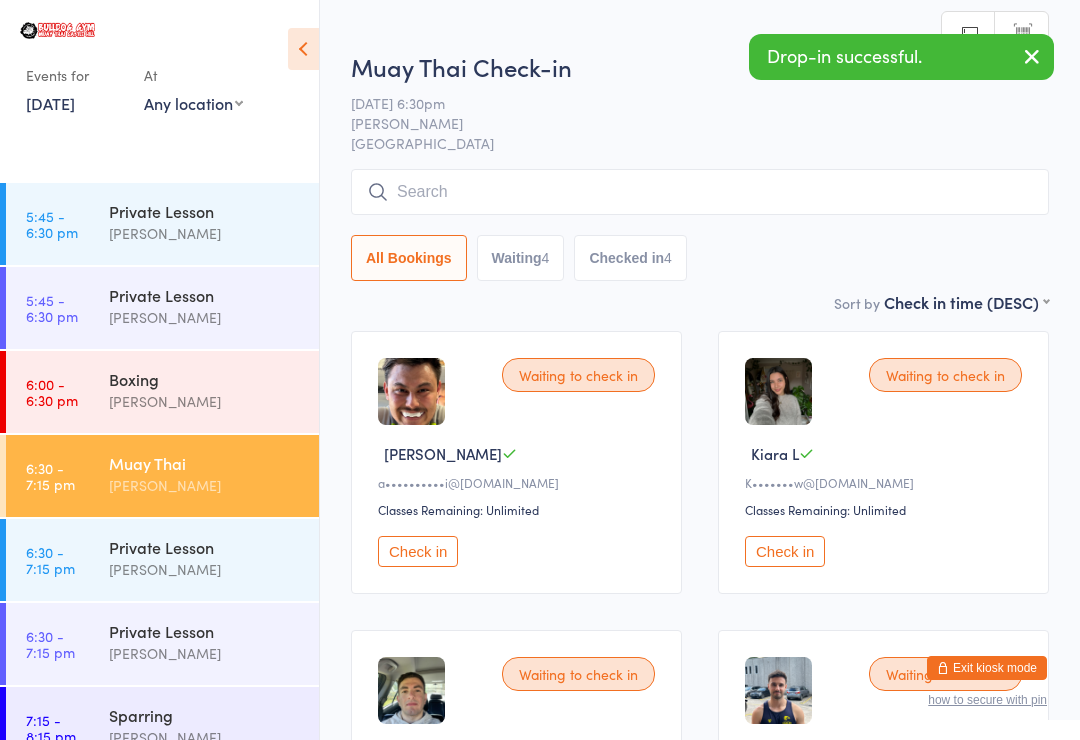 click at bounding box center [700, 192] 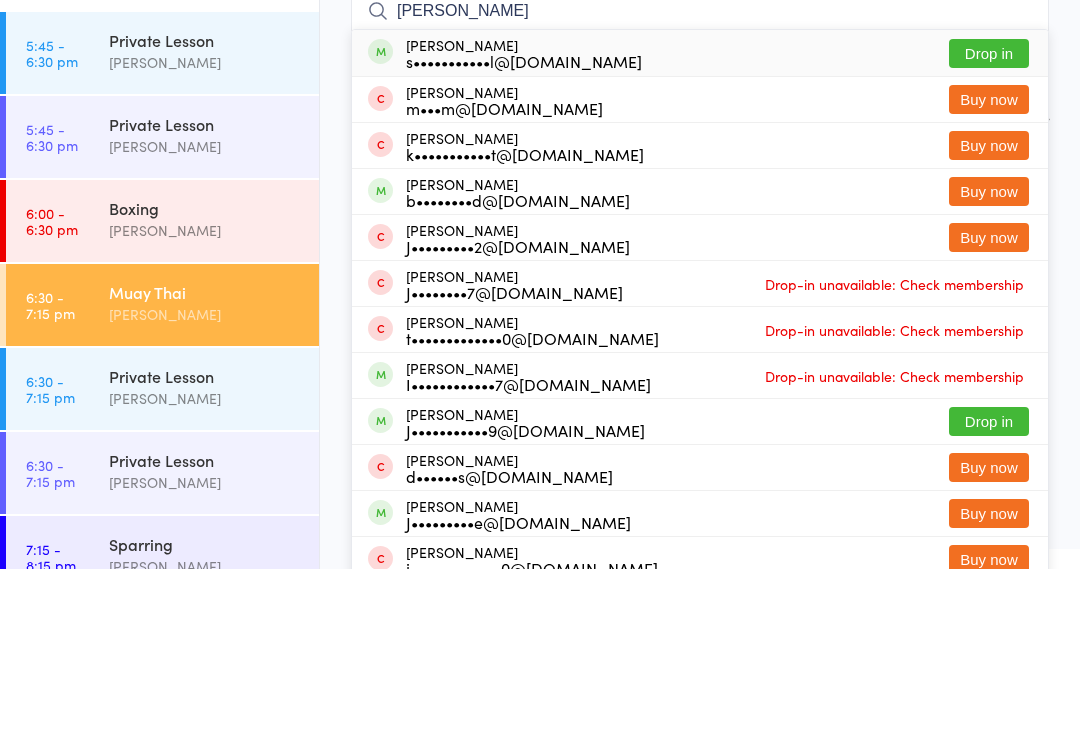 type on "Jack m" 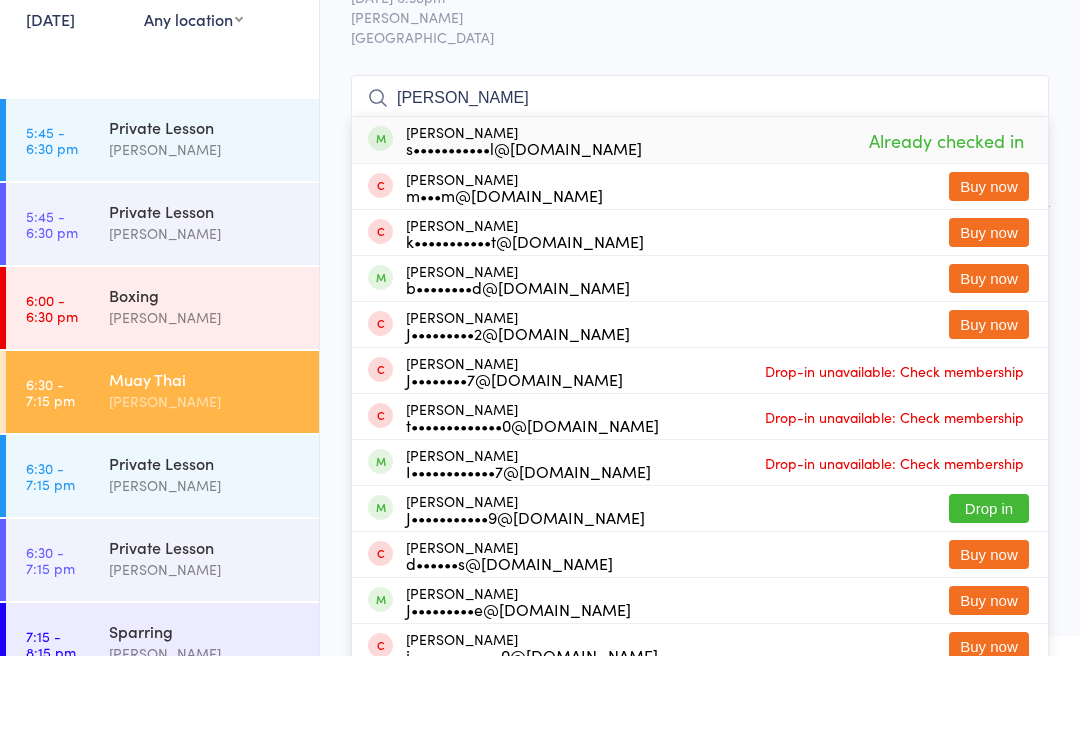 type on "J" 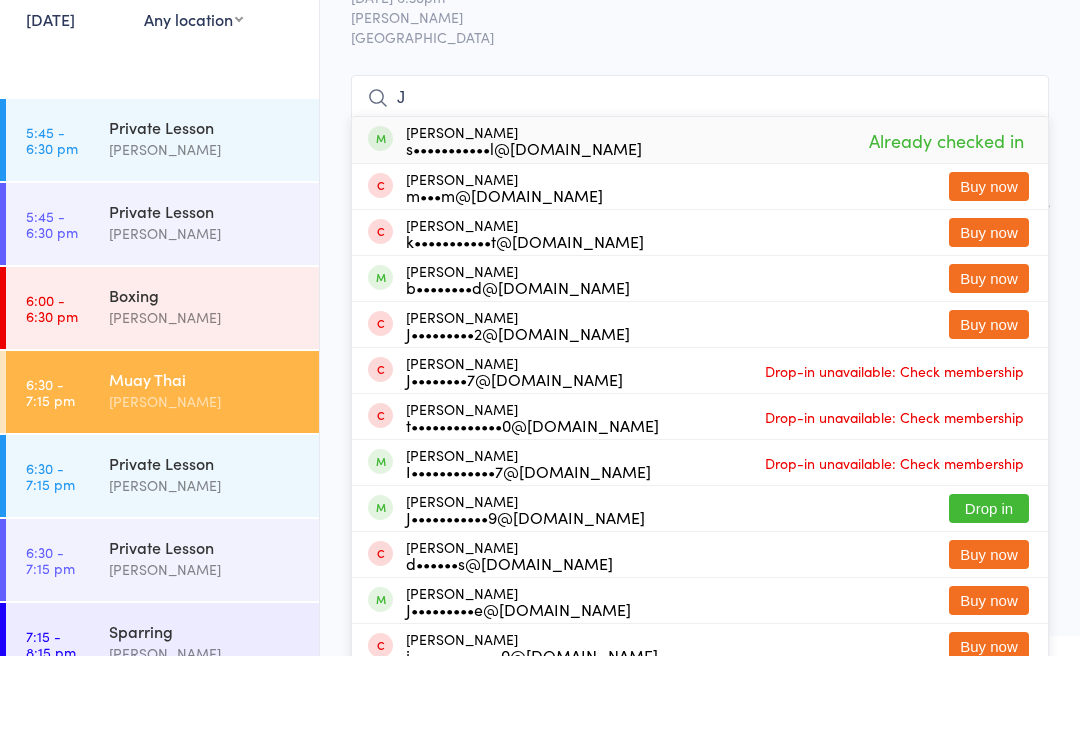 type 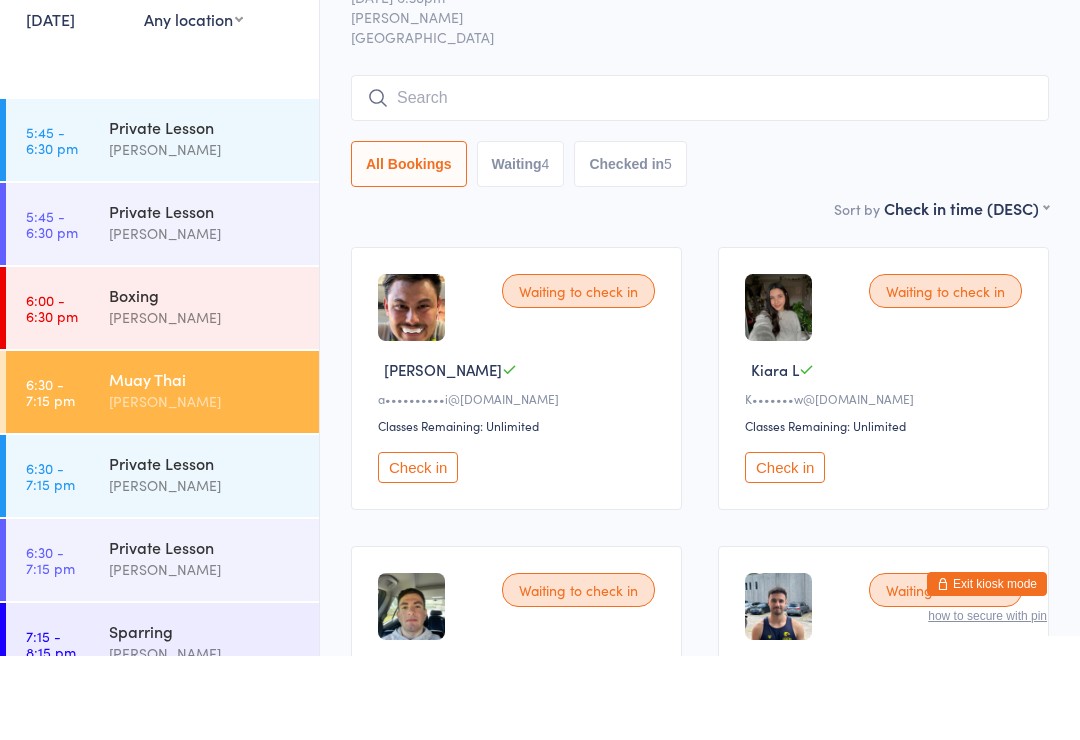click on "All Bookings Waiting  4 Checked in  5" at bounding box center (700, 248) 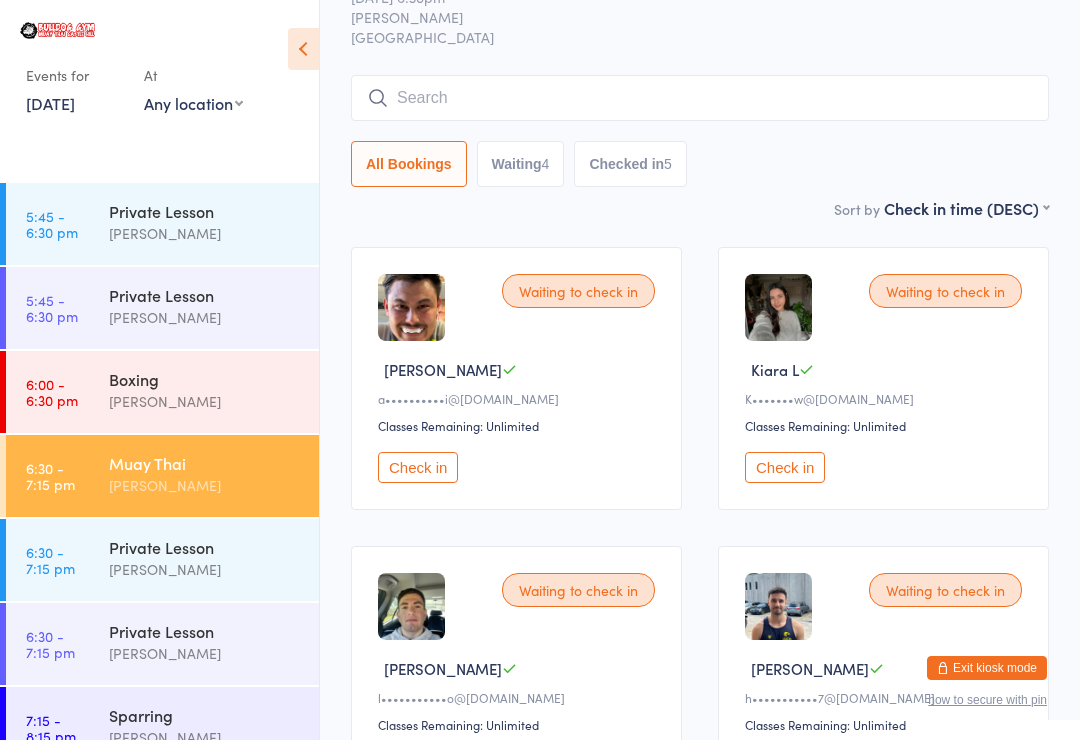 click on "Waiting  4" at bounding box center (521, 164) 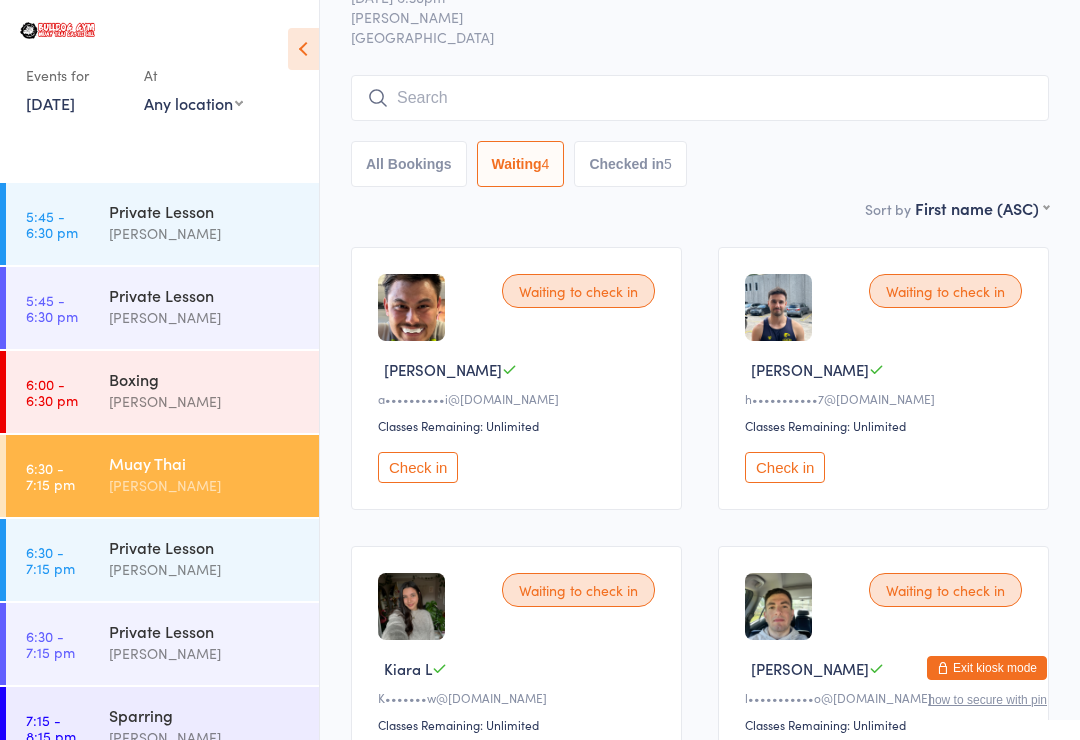 click on "All Bookings" at bounding box center [409, 164] 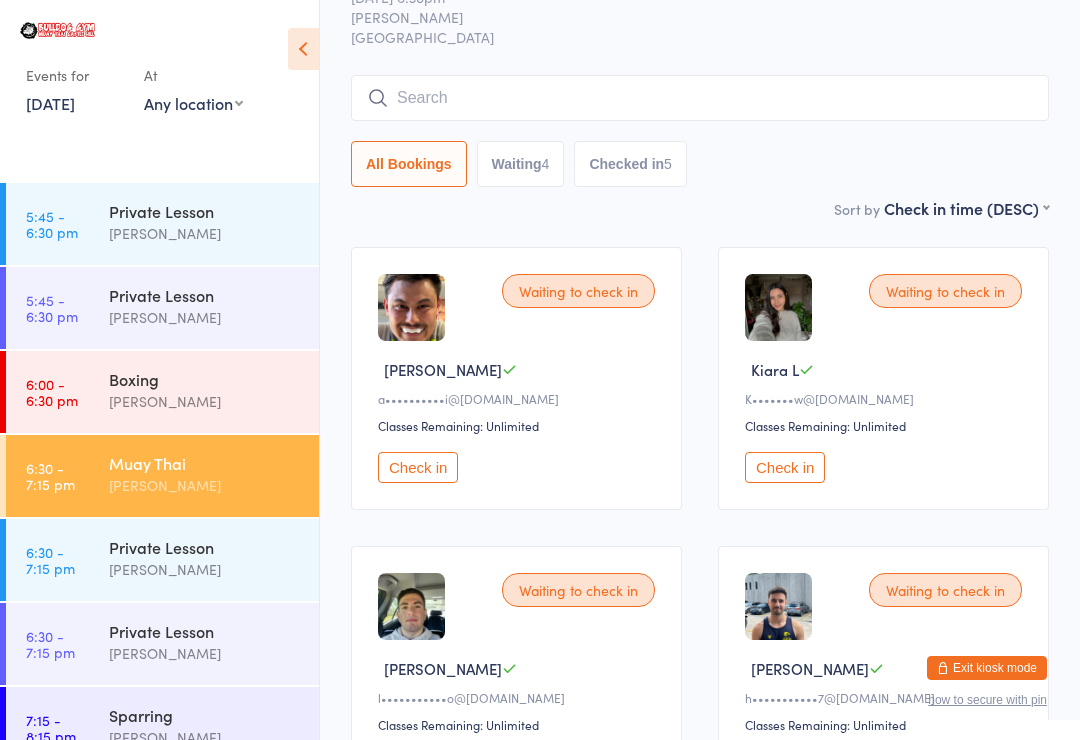 click at bounding box center (700, 98) 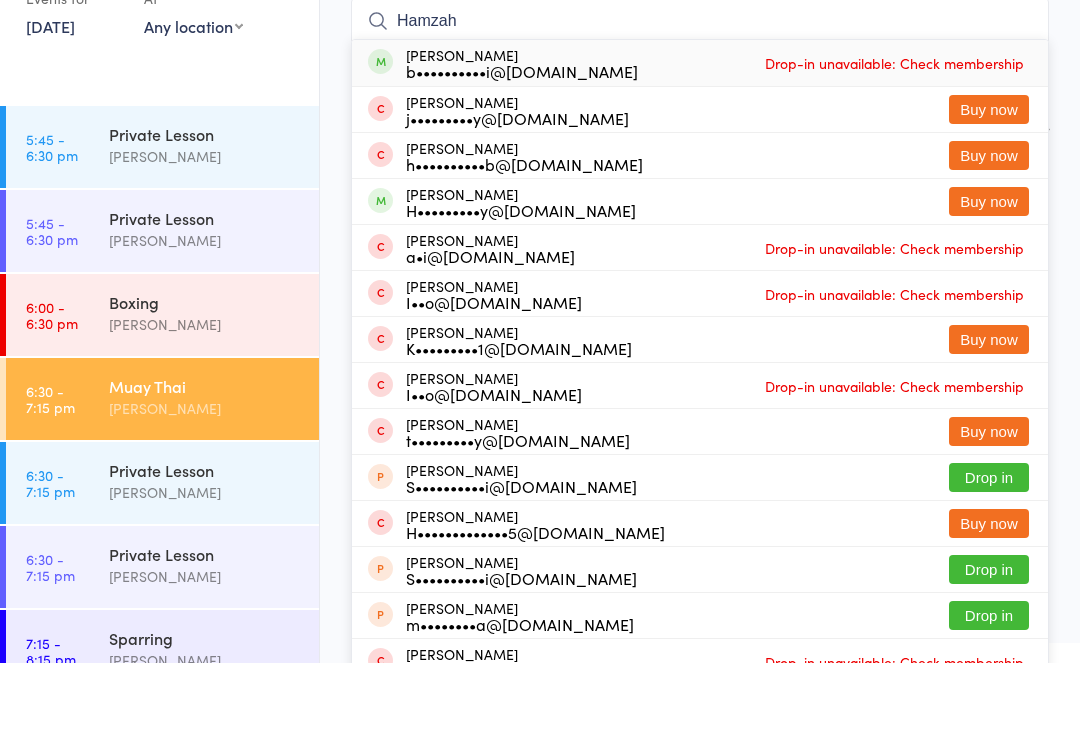 type on "Hamzah" 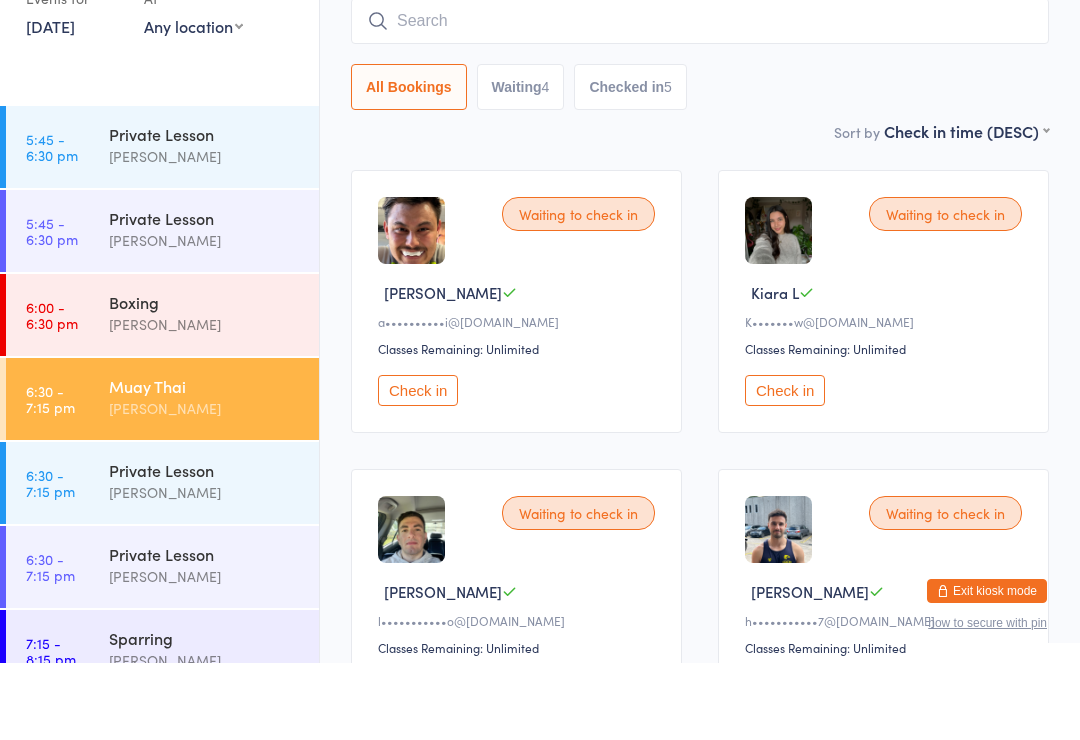 scroll, scrollTop: 161, scrollLeft: 0, axis: vertical 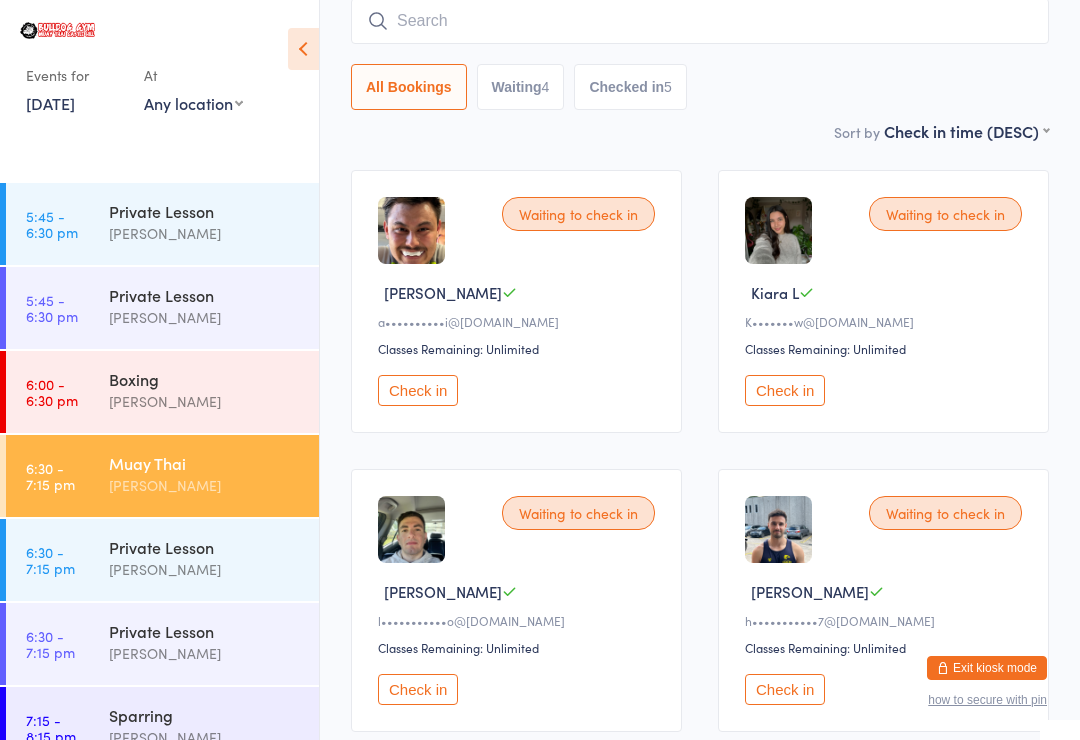 click at bounding box center [700, 21] 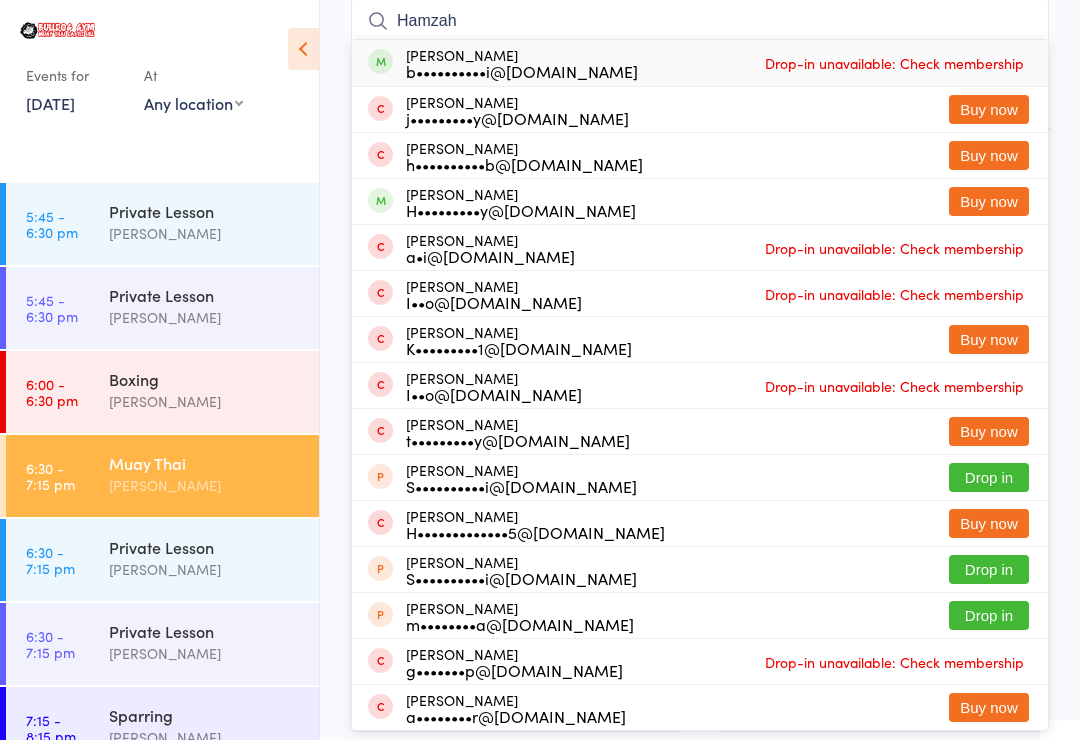 type on "Hamzah" 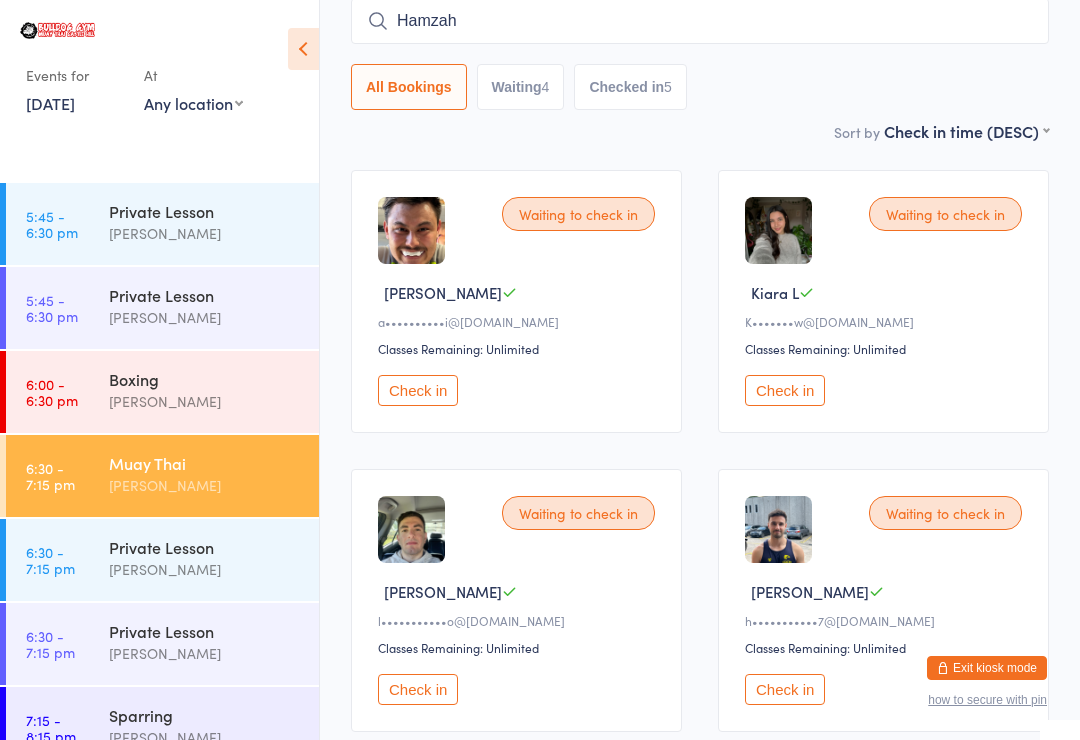 type 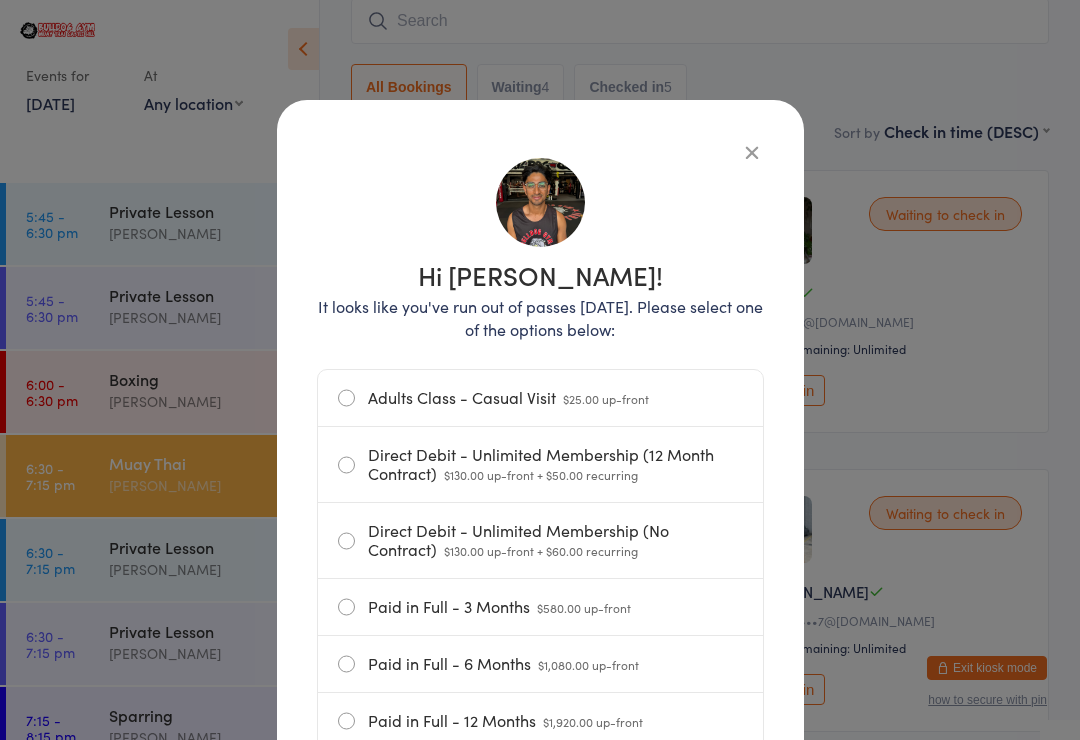 click at bounding box center [752, 152] 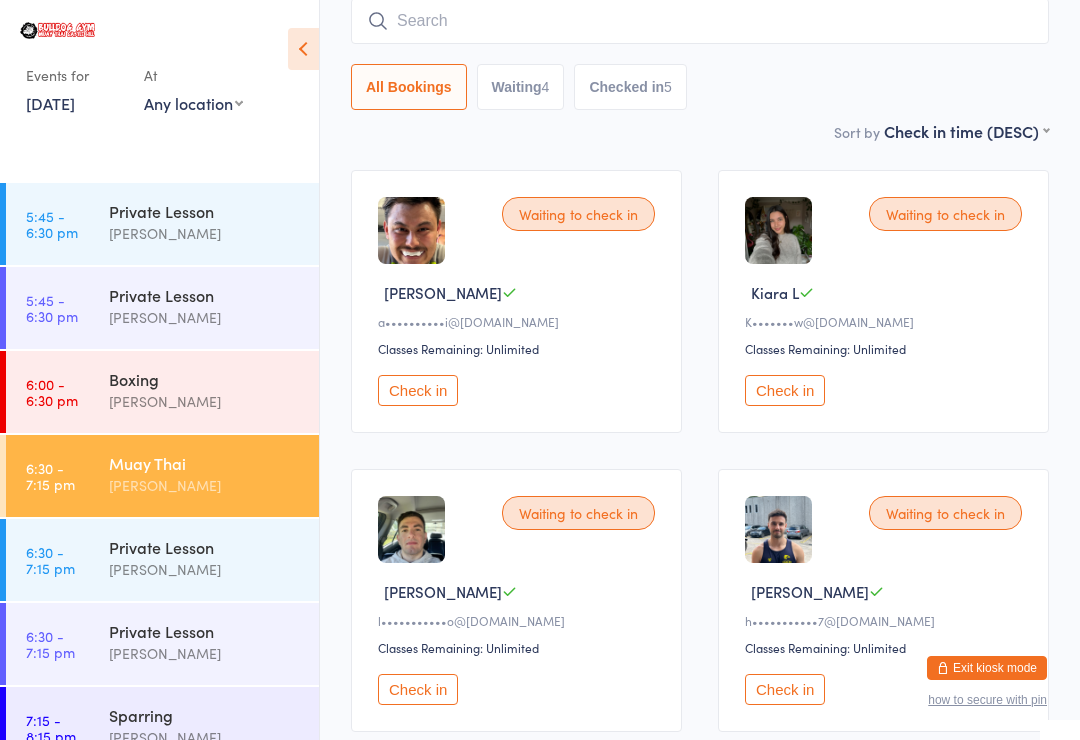 click on "6:00 - 6:30 pm Boxing Patrik Dittrich" at bounding box center (162, 392) 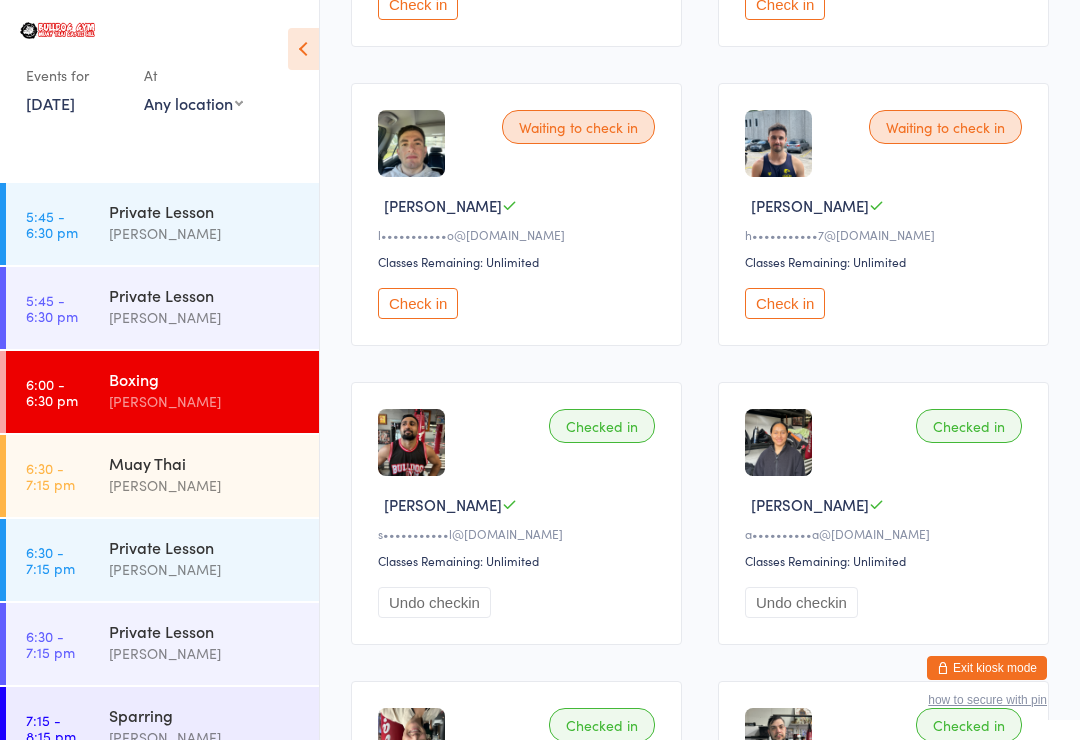 click on "Check in" at bounding box center (418, 303) 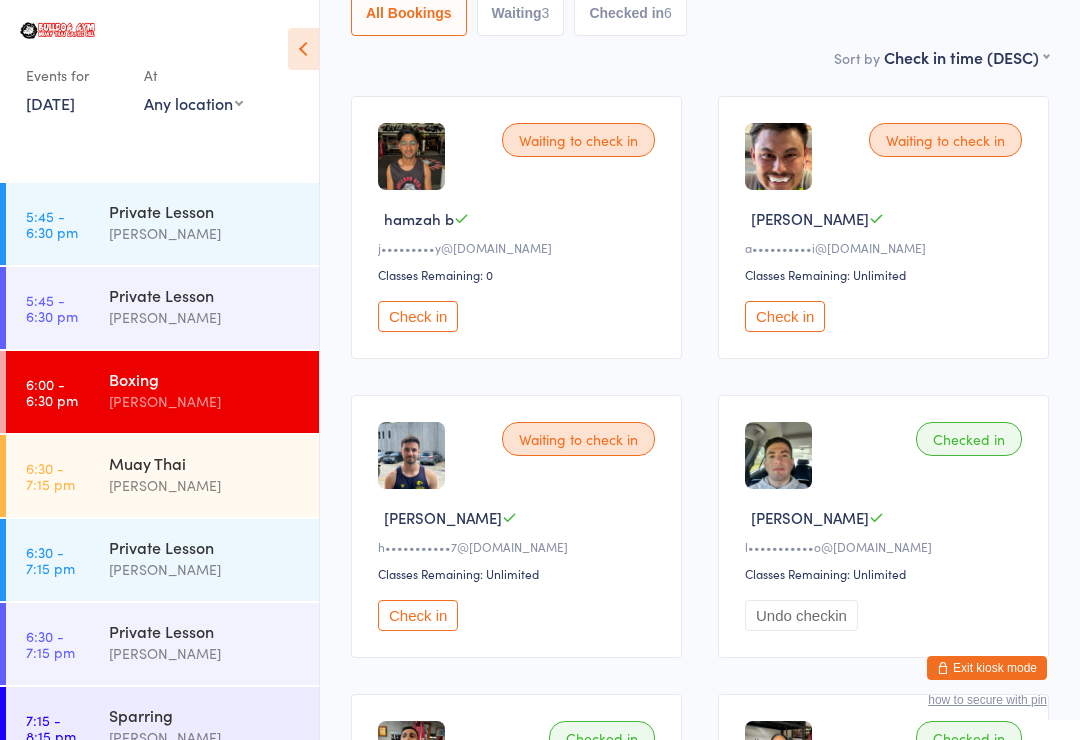 scroll, scrollTop: 0, scrollLeft: 0, axis: both 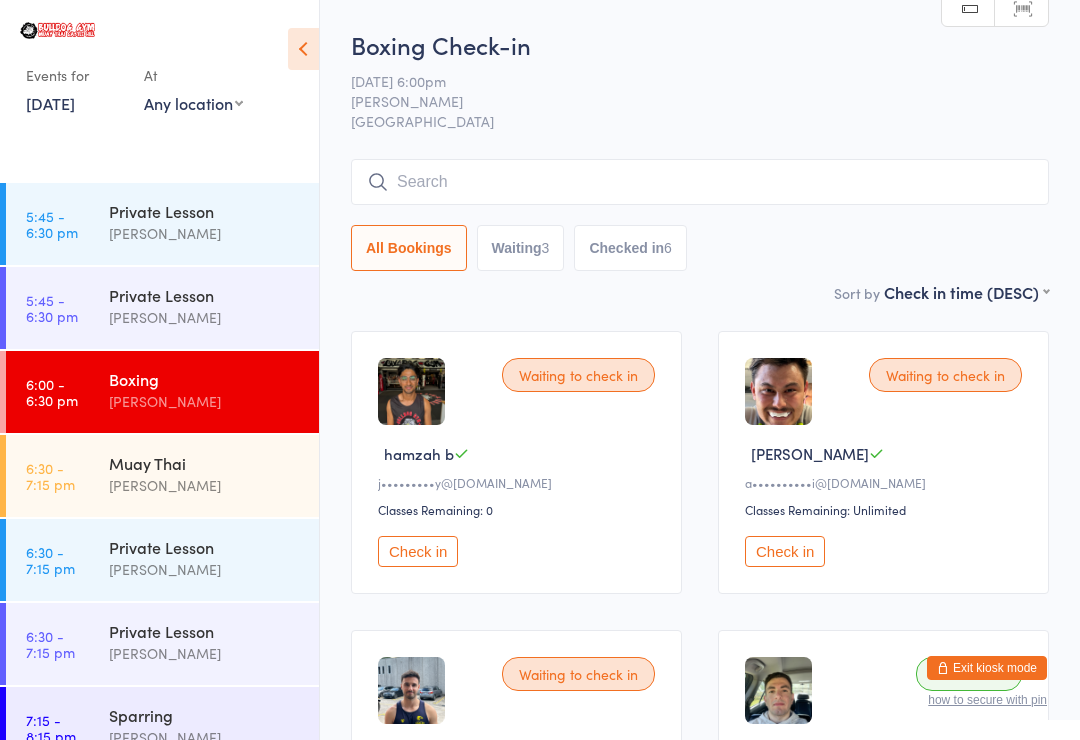 click on "Boxing Check-in 14 Jul 6:00pm  Patrik Dittrich  Bulldog Gym Castle Hill  Manual search Scanner input All Bookings Waiting  3 Checked in  6" at bounding box center [700, 154] 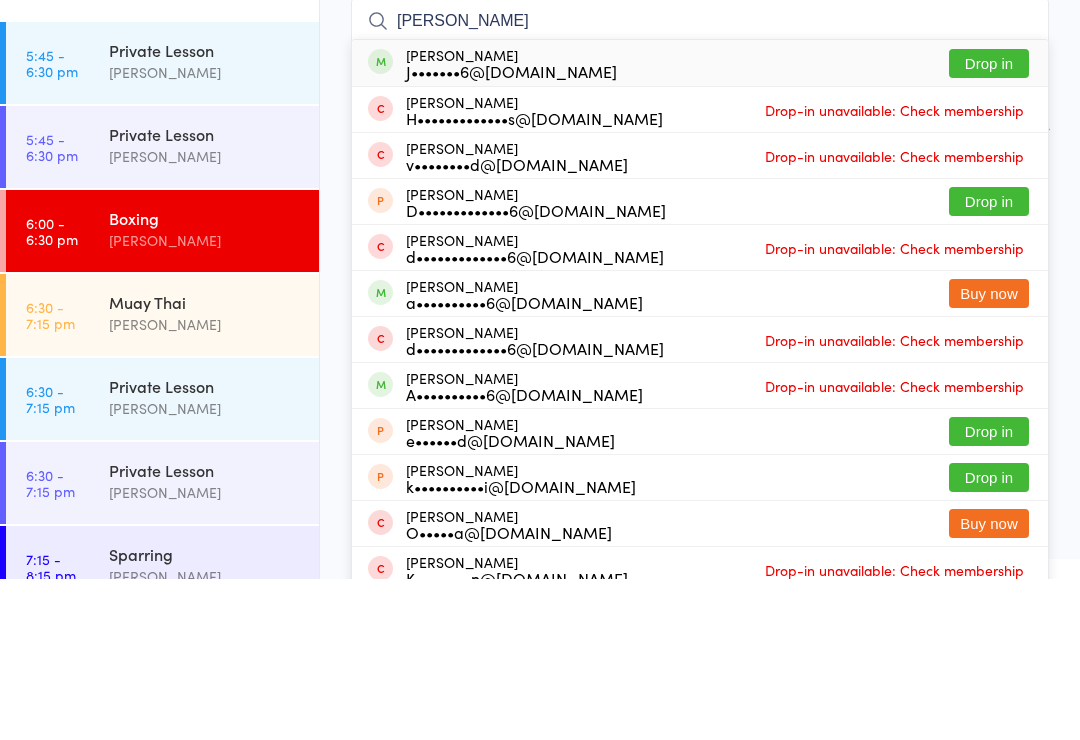 type on "Edward coleman" 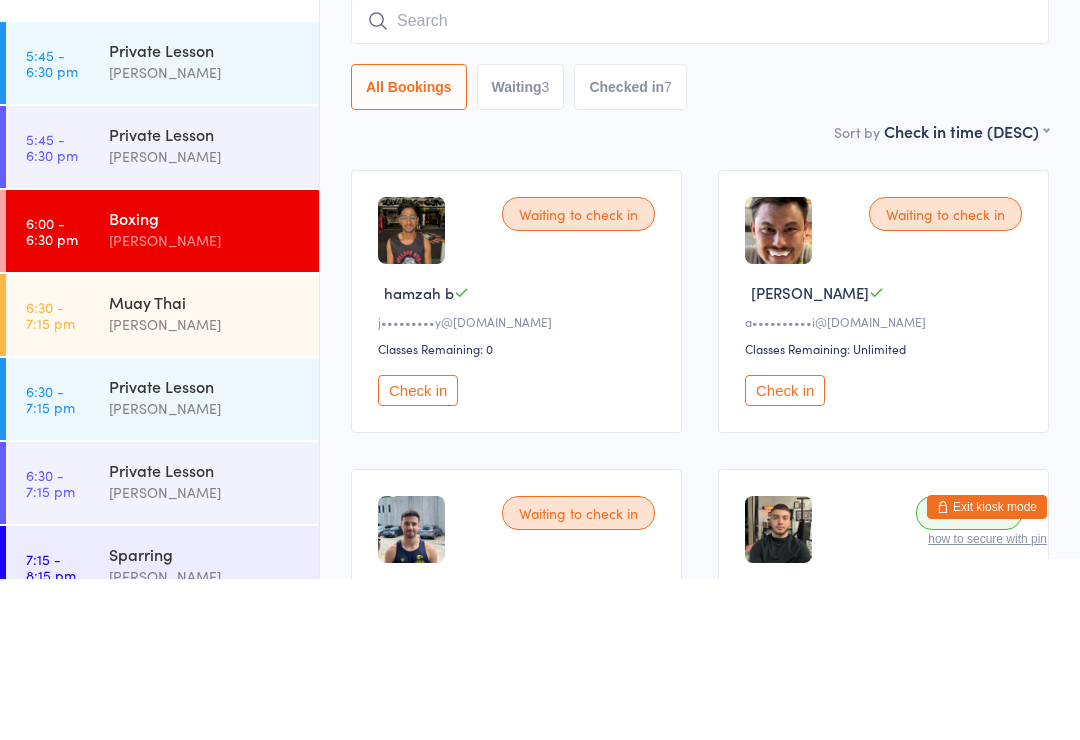 click at bounding box center (700, 182) 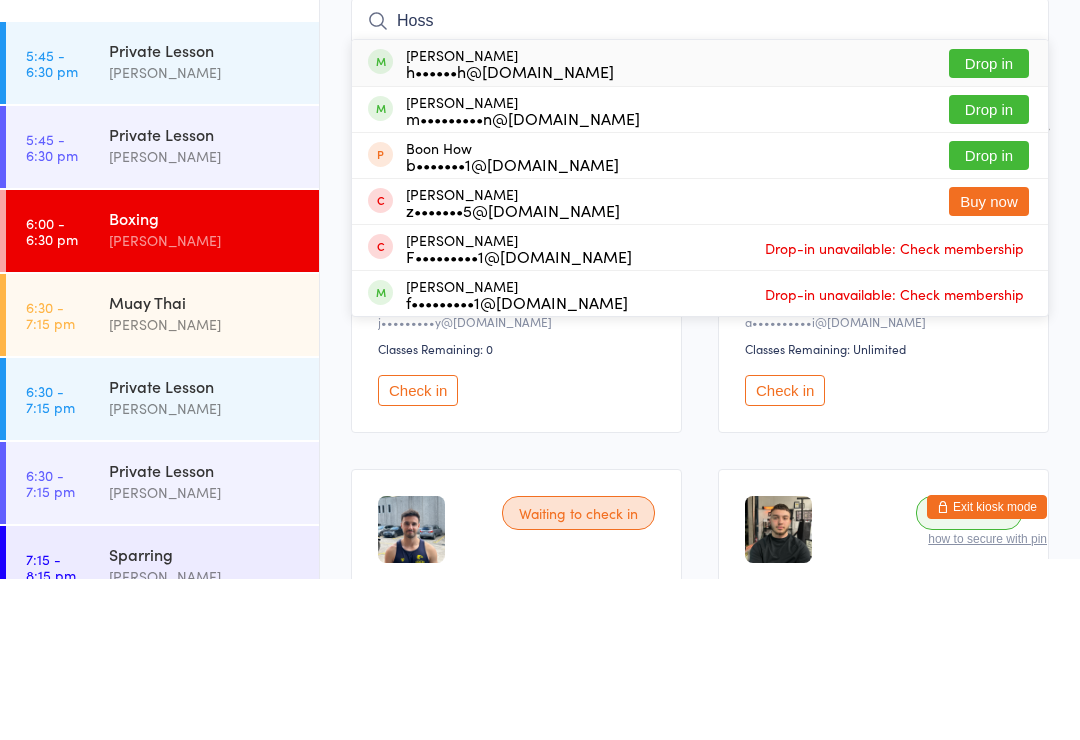 type on "Hoss" 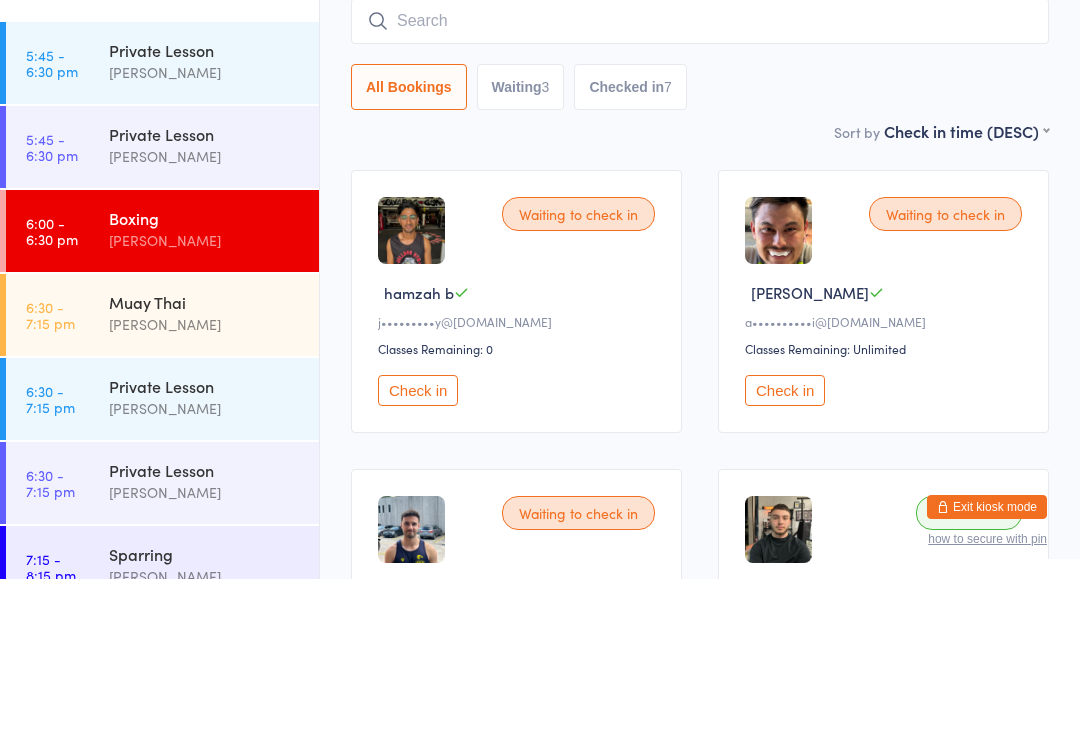 scroll, scrollTop: 161, scrollLeft: 0, axis: vertical 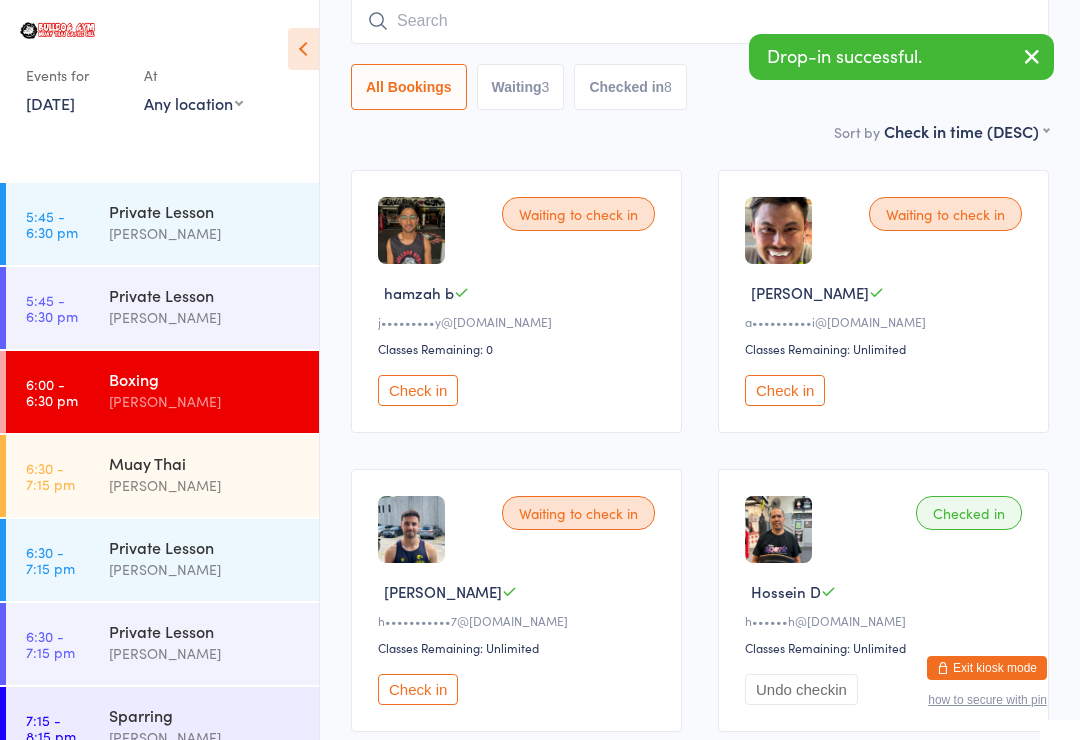 click on "Muay Thai" at bounding box center (205, 463) 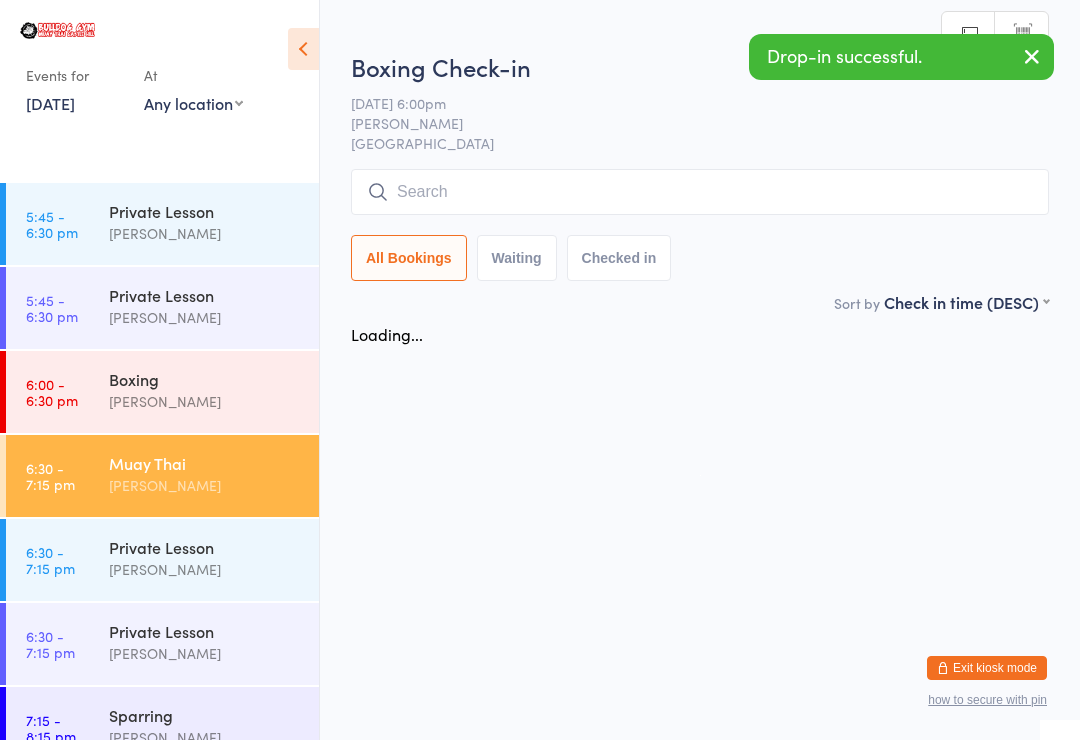 scroll, scrollTop: 0, scrollLeft: 0, axis: both 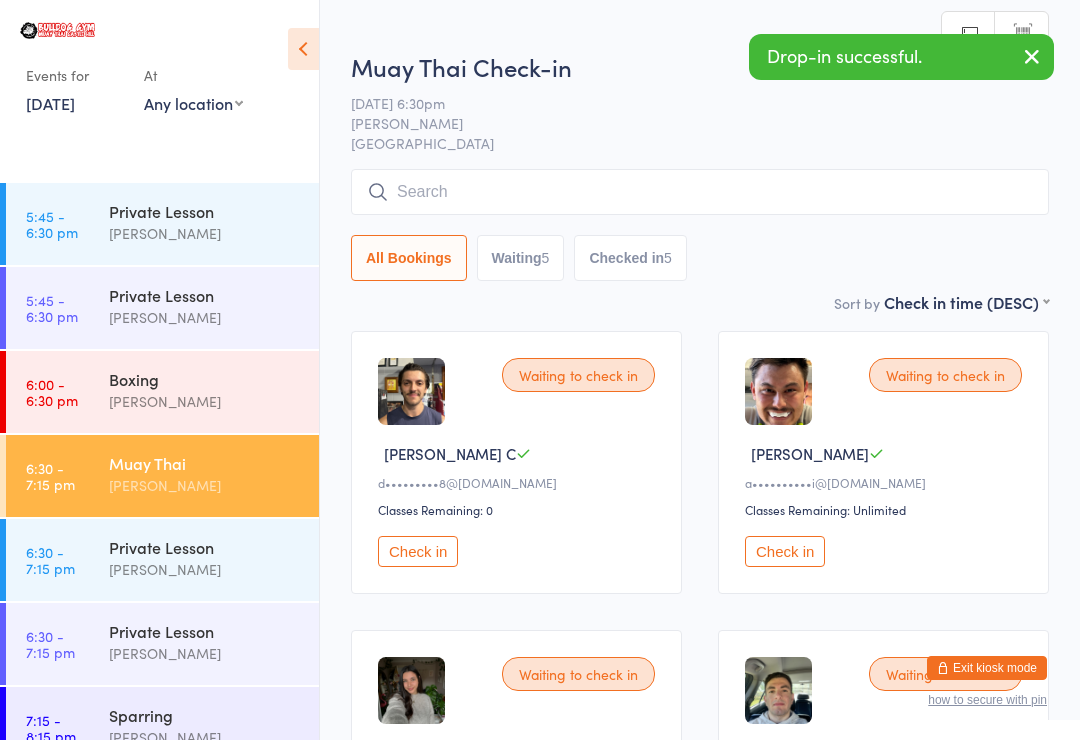 click at bounding box center (700, 192) 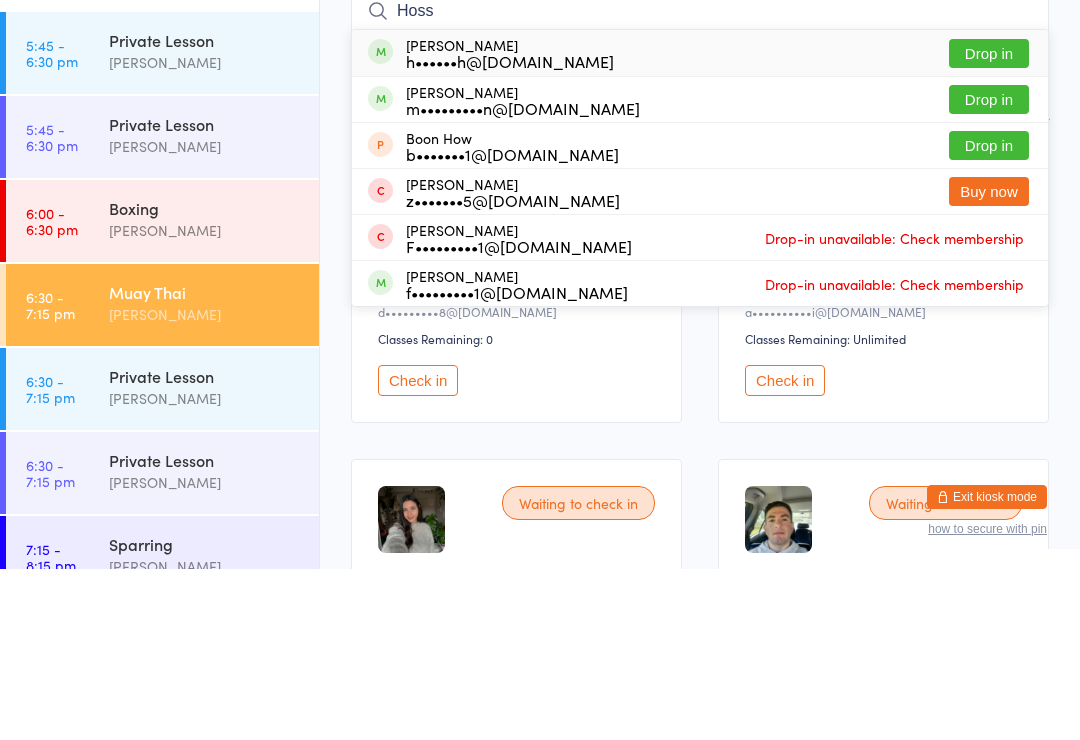 type on "Hoss" 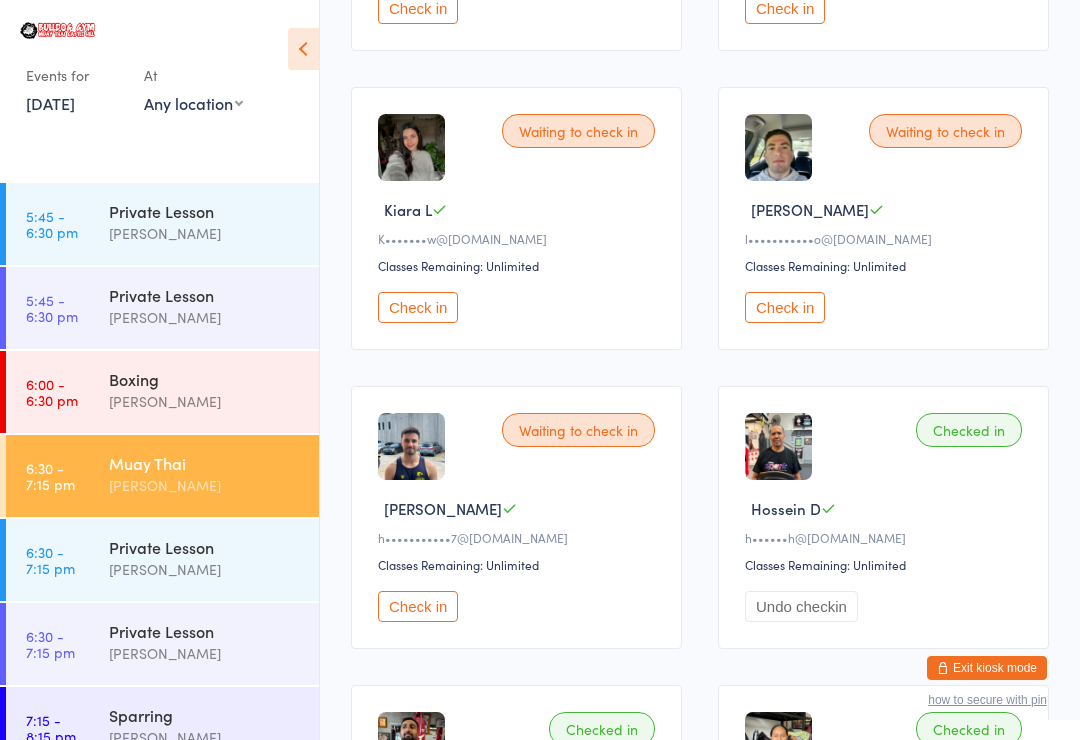 scroll, scrollTop: 545, scrollLeft: 0, axis: vertical 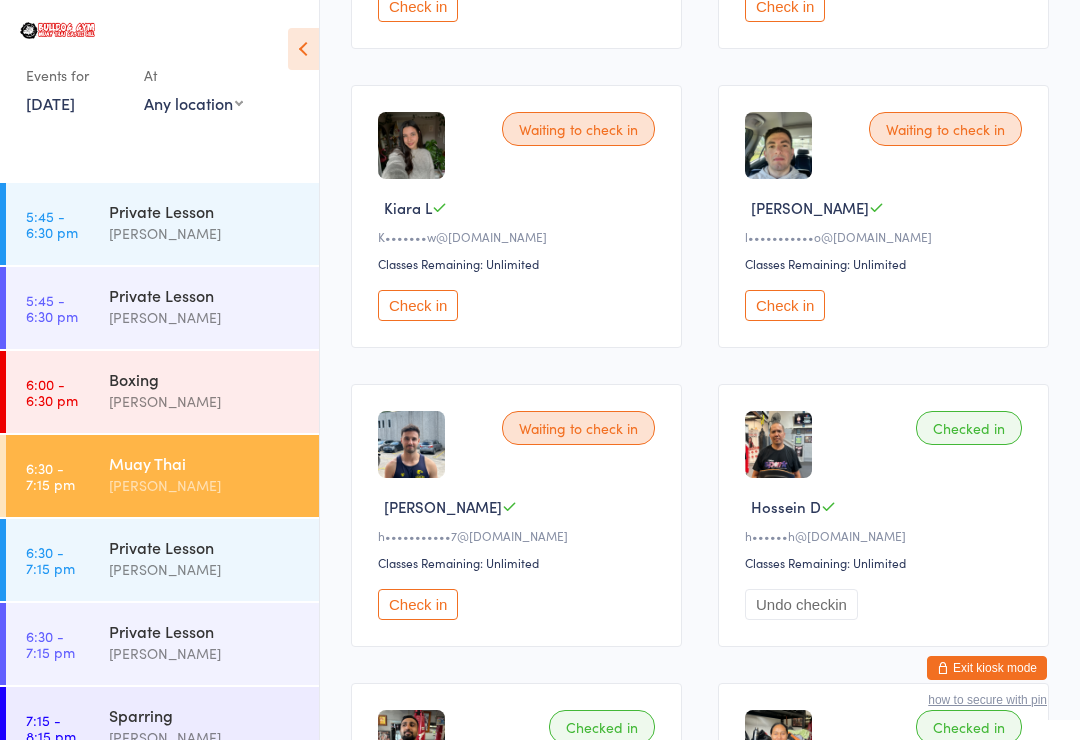 click on "Check in" at bounding box center [418, 604] 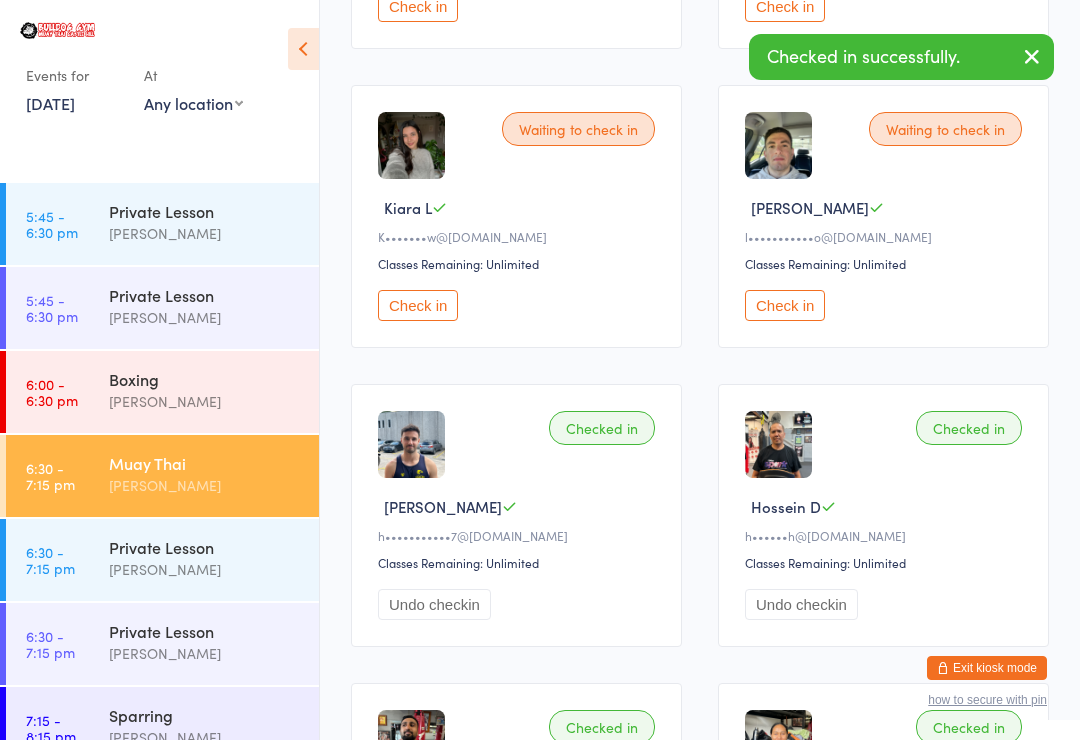 click on "Boxing Patrik Dittrich" at bounding box center [214, 390] 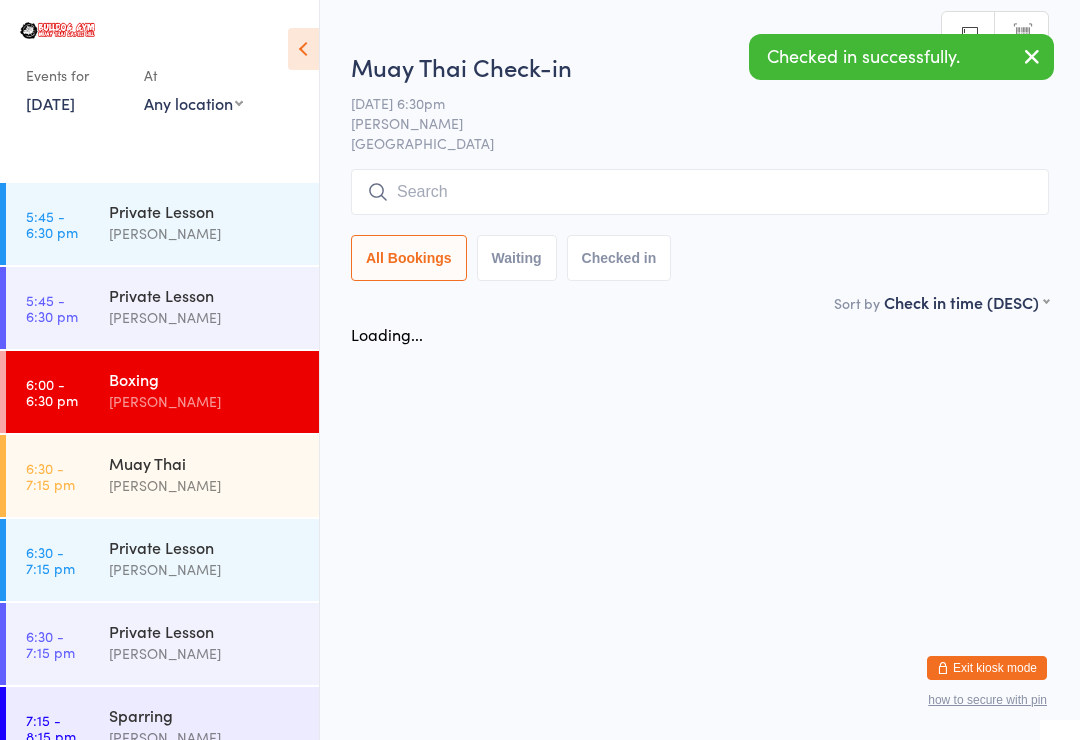 scroll, scrollTop: 0, scrollLeft: 0, axis: both 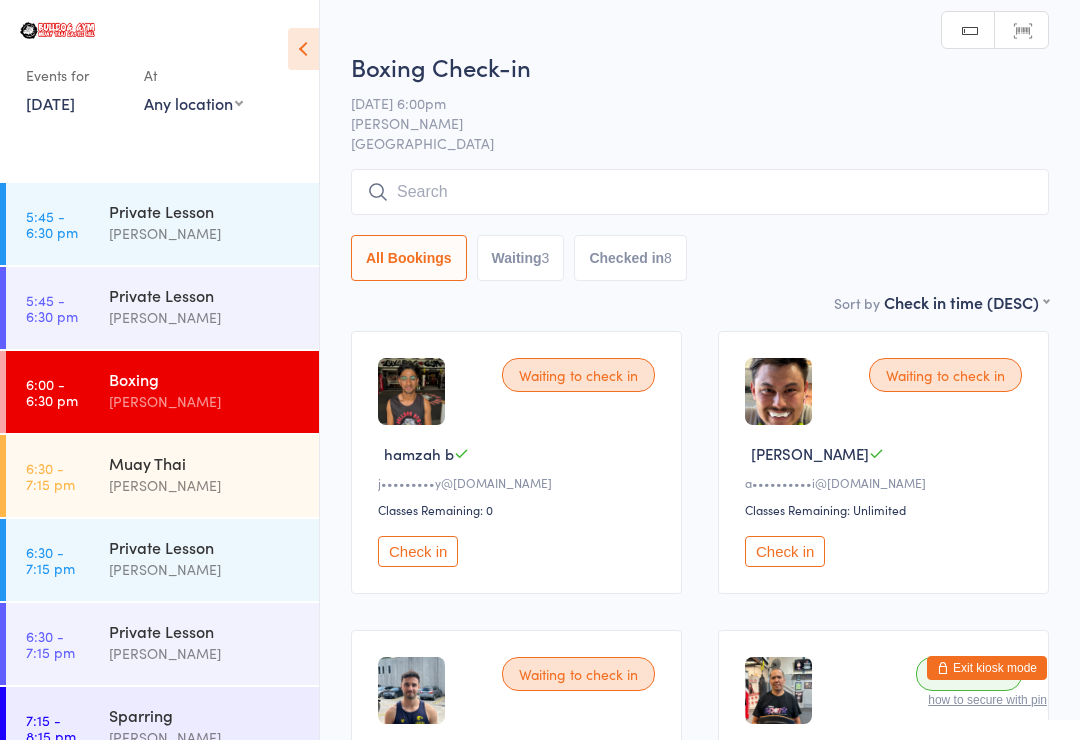 click at bounding box center (700, 192) 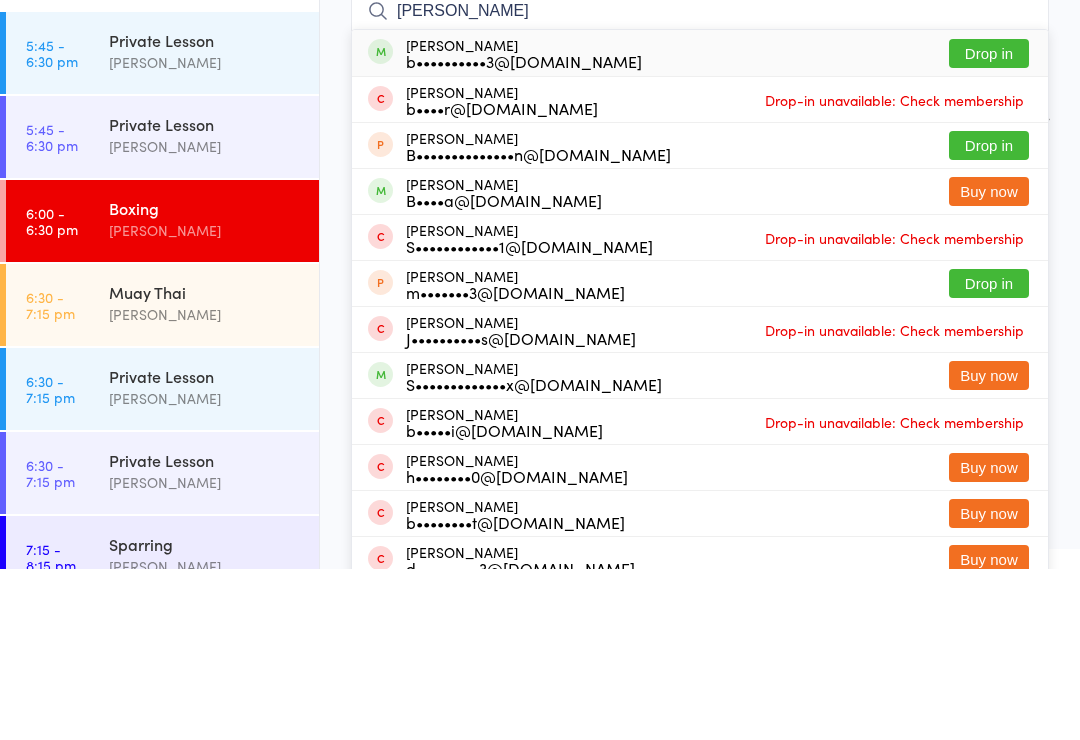 type on "Brendan d" 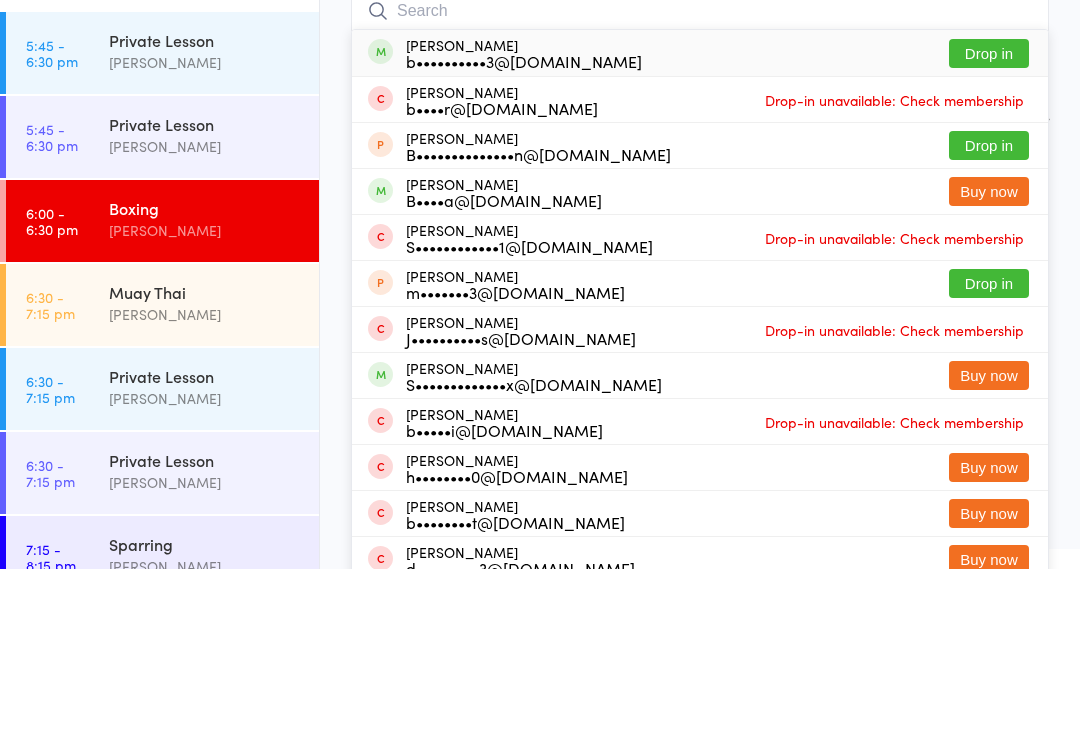 scroll, scrollTop: 171, scrollLeft: 0, axis: vertical 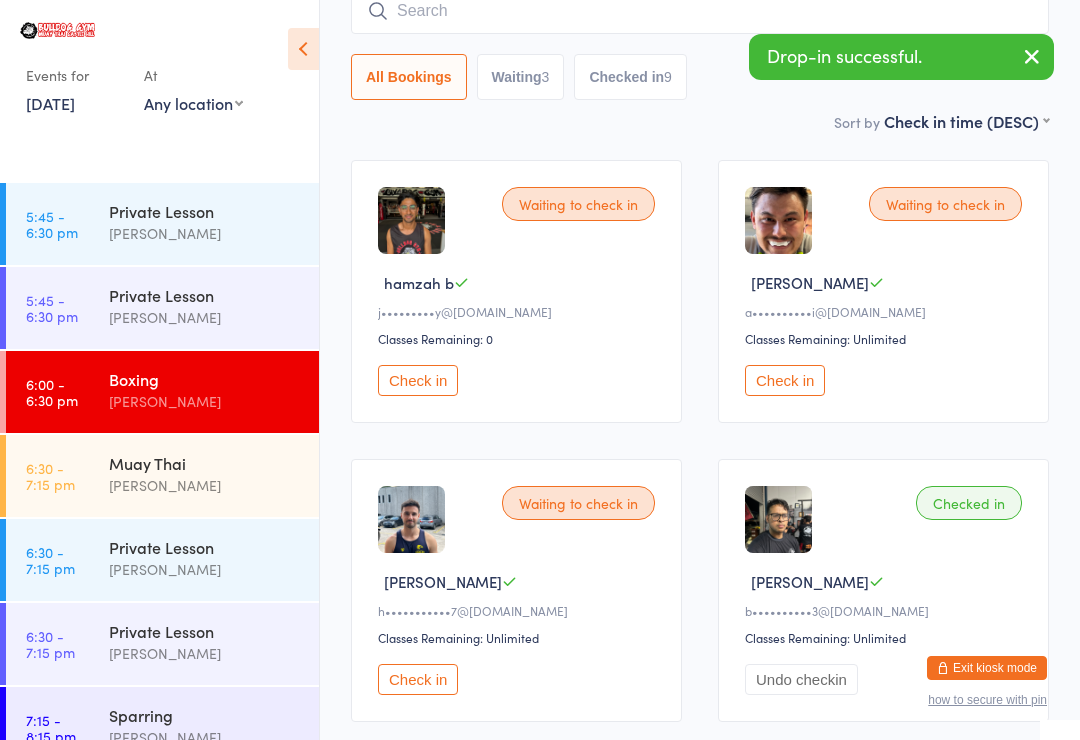 click on "Muay Thai" at bounding box center [205, 463] 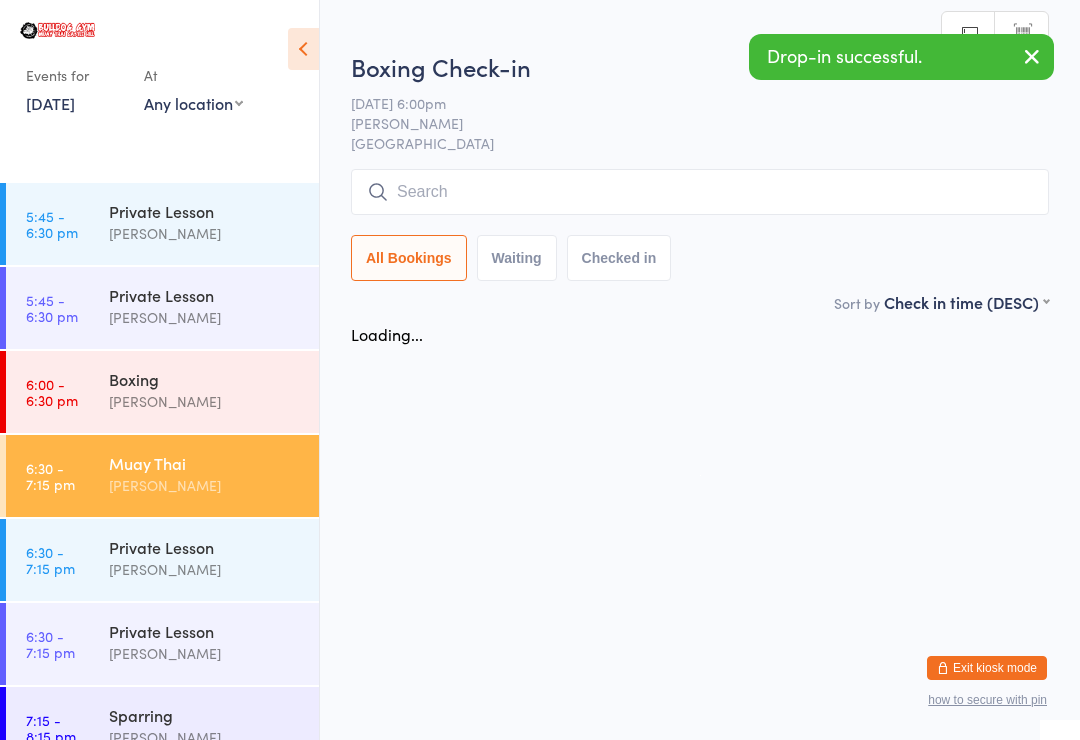 scroll, scrollTop: 0, scrollLeft: 0, axis: both 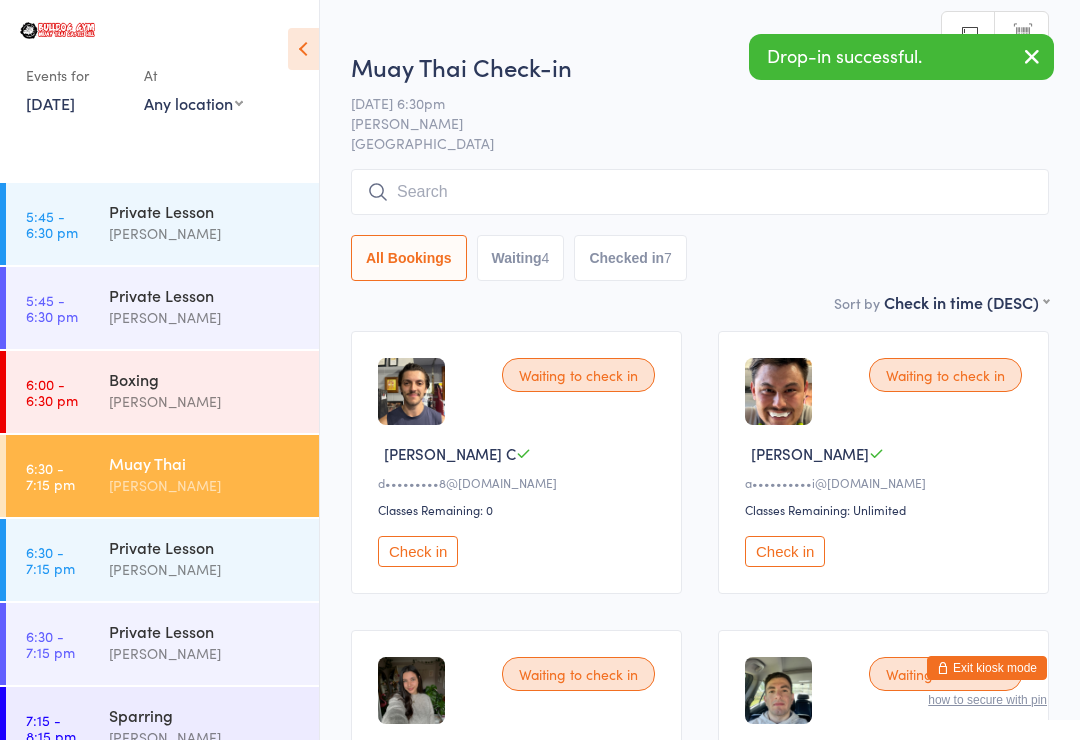 click at bounding box center [700, 192] 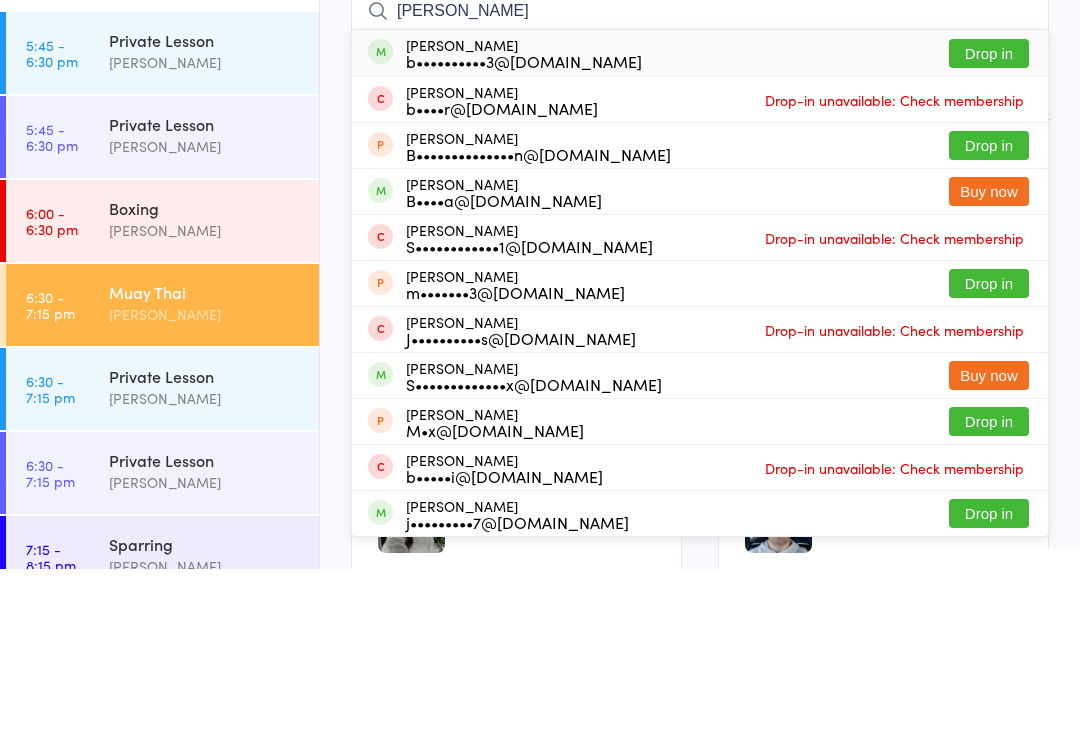 type on "Brendan dias" 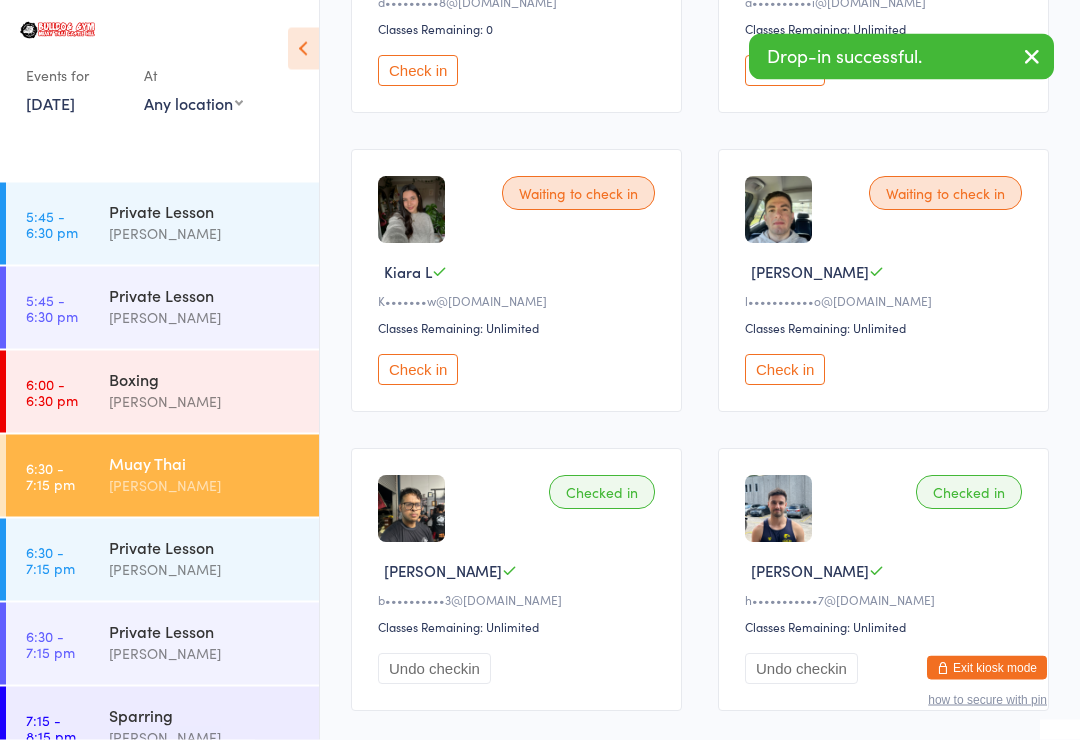 scroll, scrollTop: 0, scrollLeft: 0, axis: both 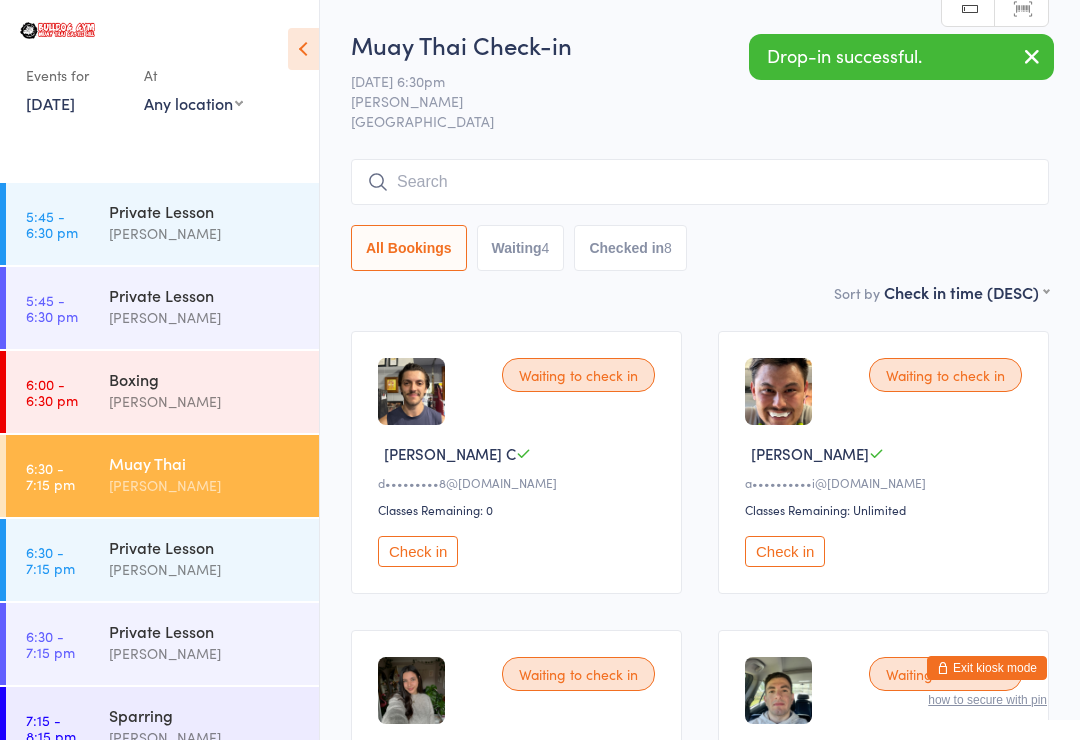 click on "Boxing Patrik Dittrich" at bounding box center [214, 390] 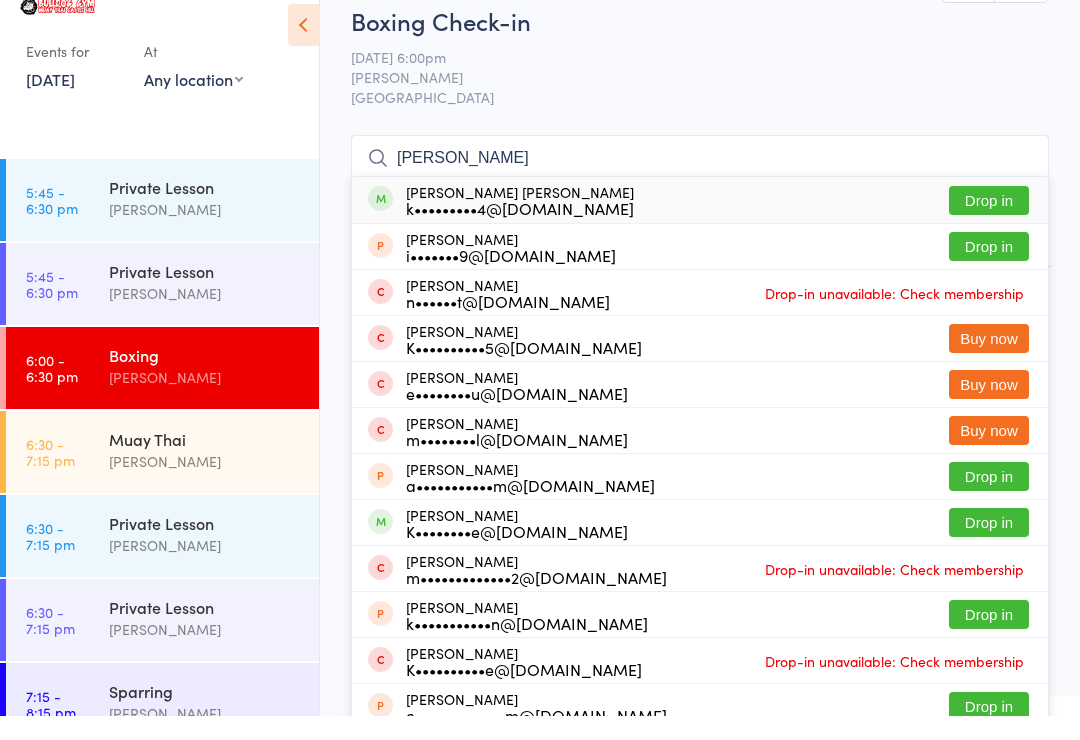 type on "Keisha" 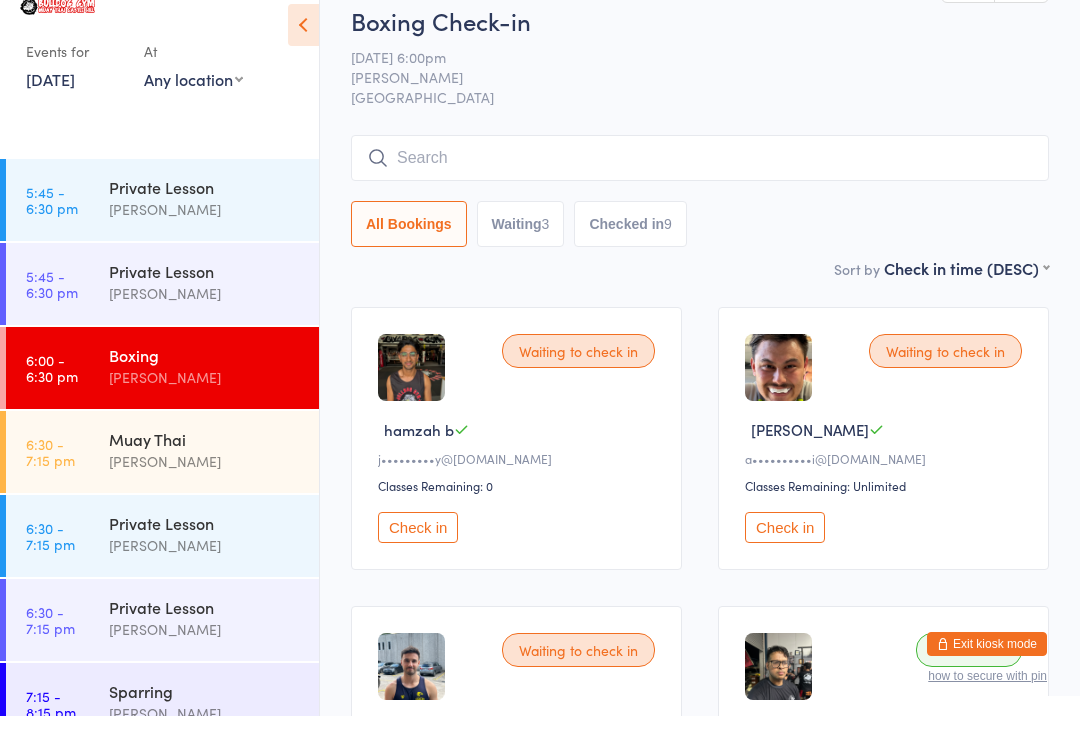 scroll, scrollTop: 24, scrollLeft: 0, axis: vertical 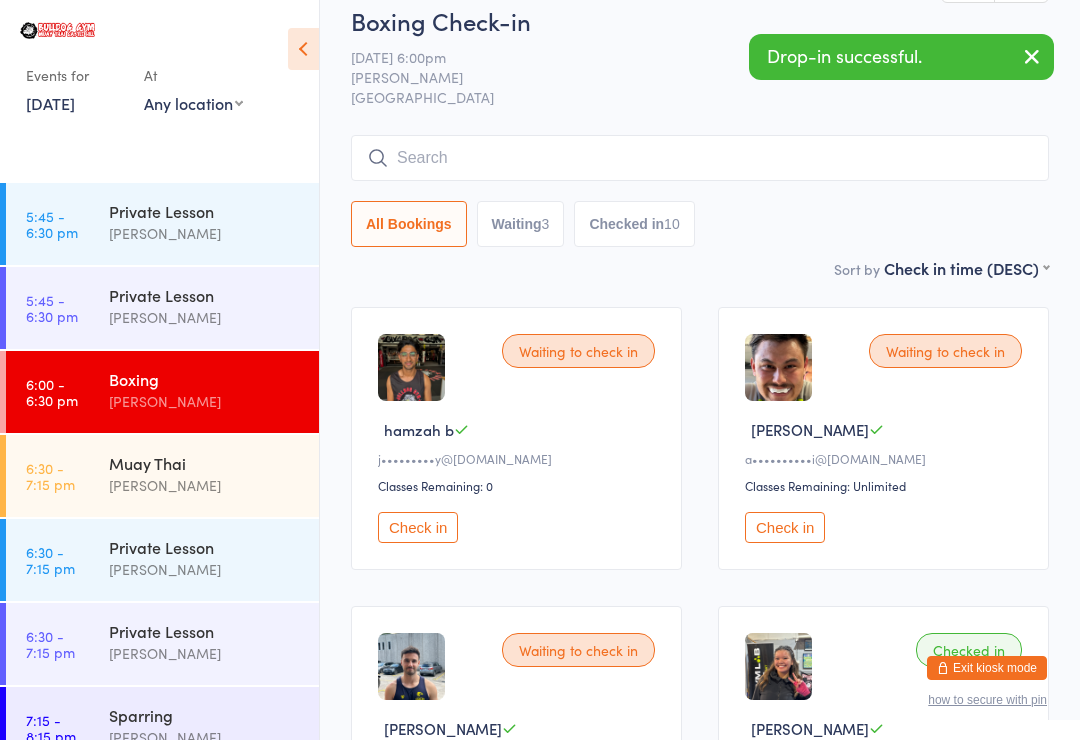 click on "6:30 - 7:15 pm Muay Thai Patrik Dittrich" at bounding box center (162, 476) 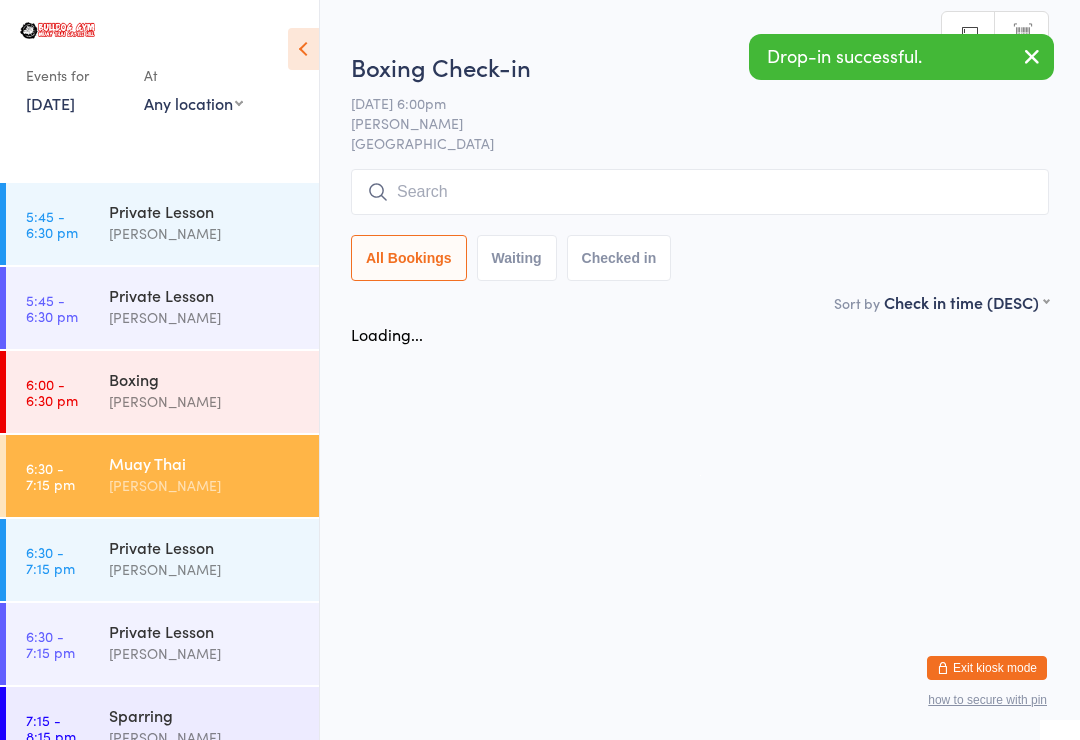 scroll, scrollTop: 0, scrollLeft: 0, axis: both 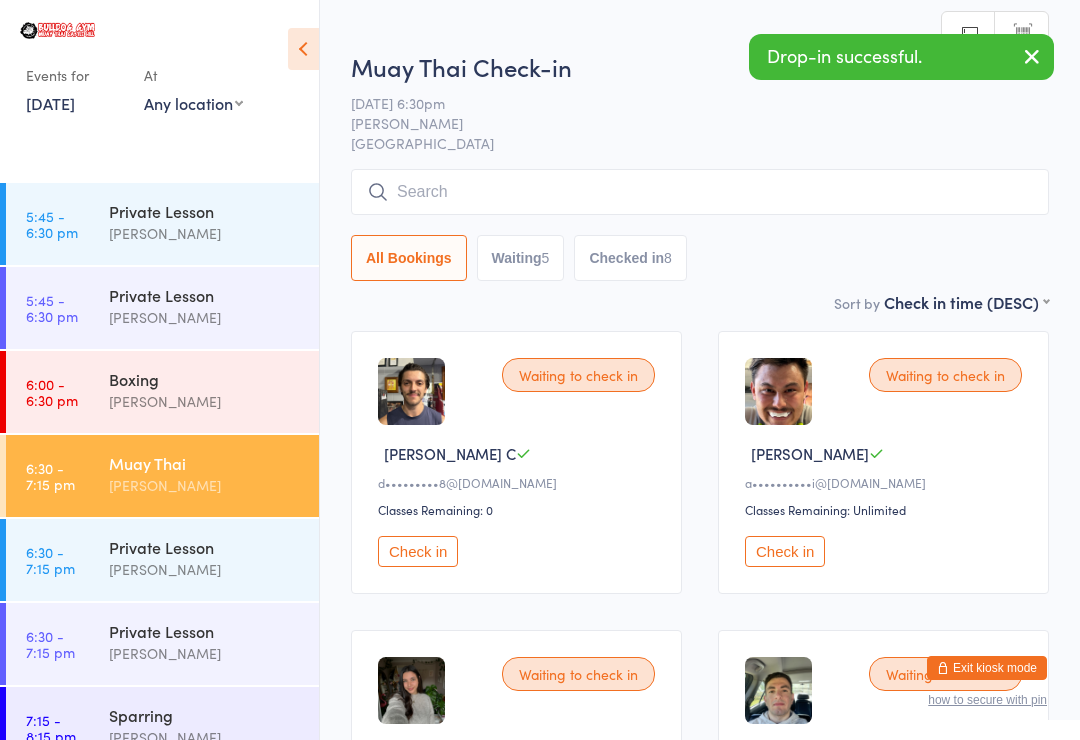 click at bounding box center [700, 192] 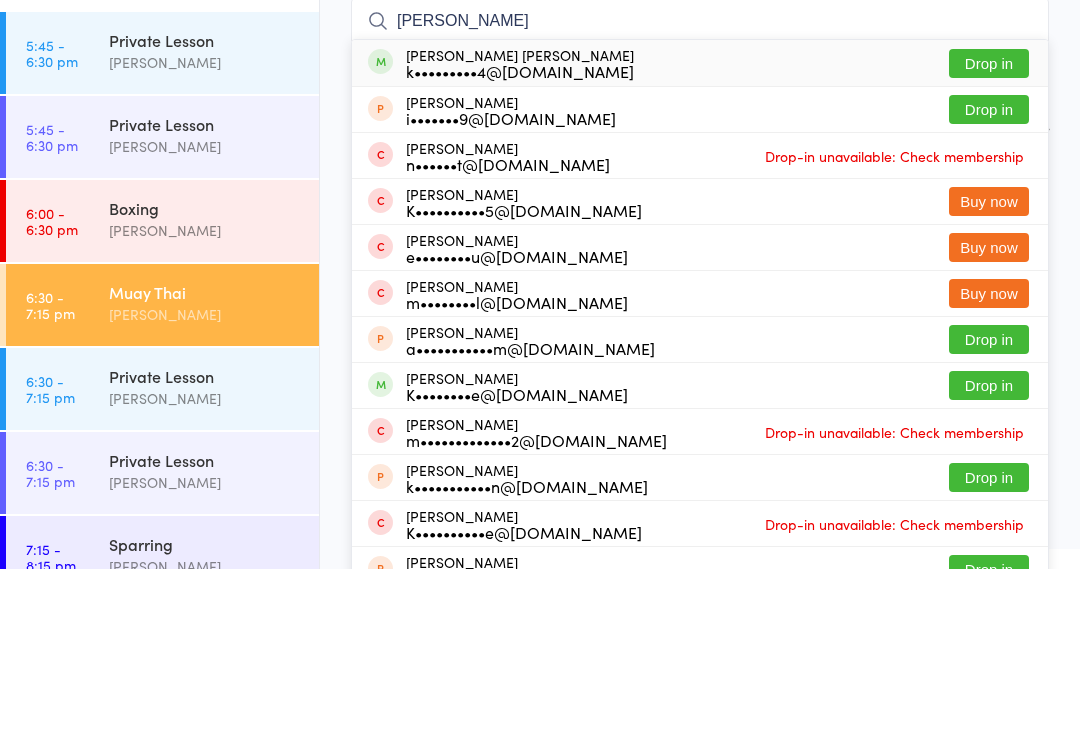 type on "Keisha" 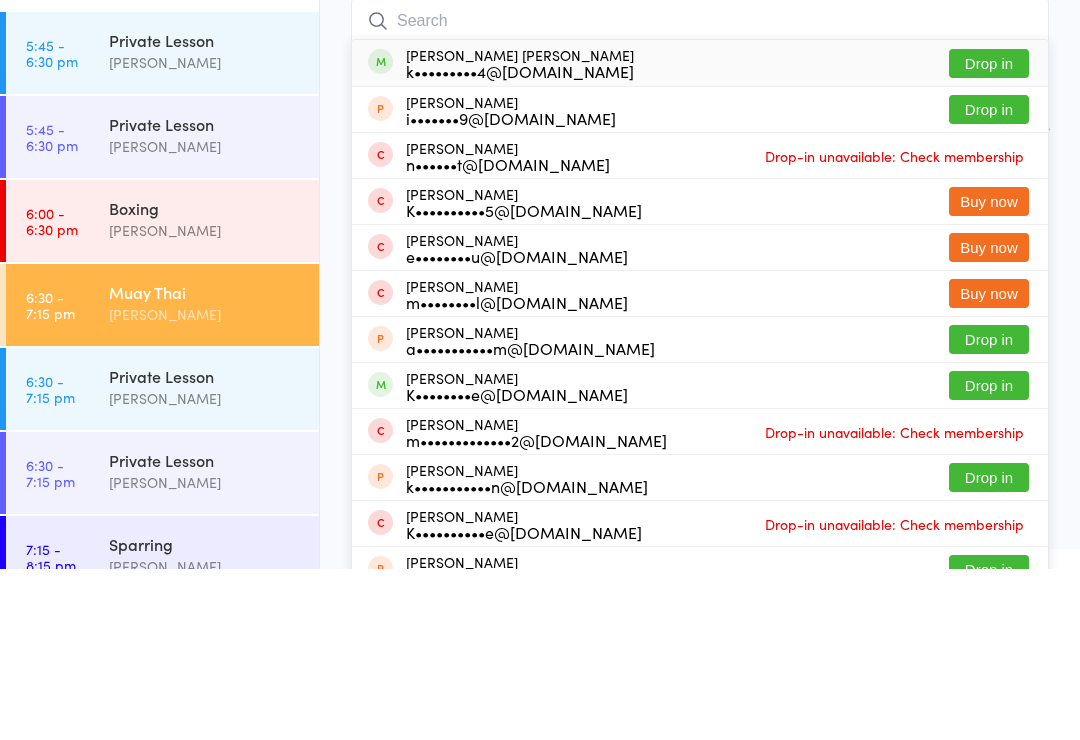 scroll, scrollTop: 171, scrollLeft: 0, axis: vertical 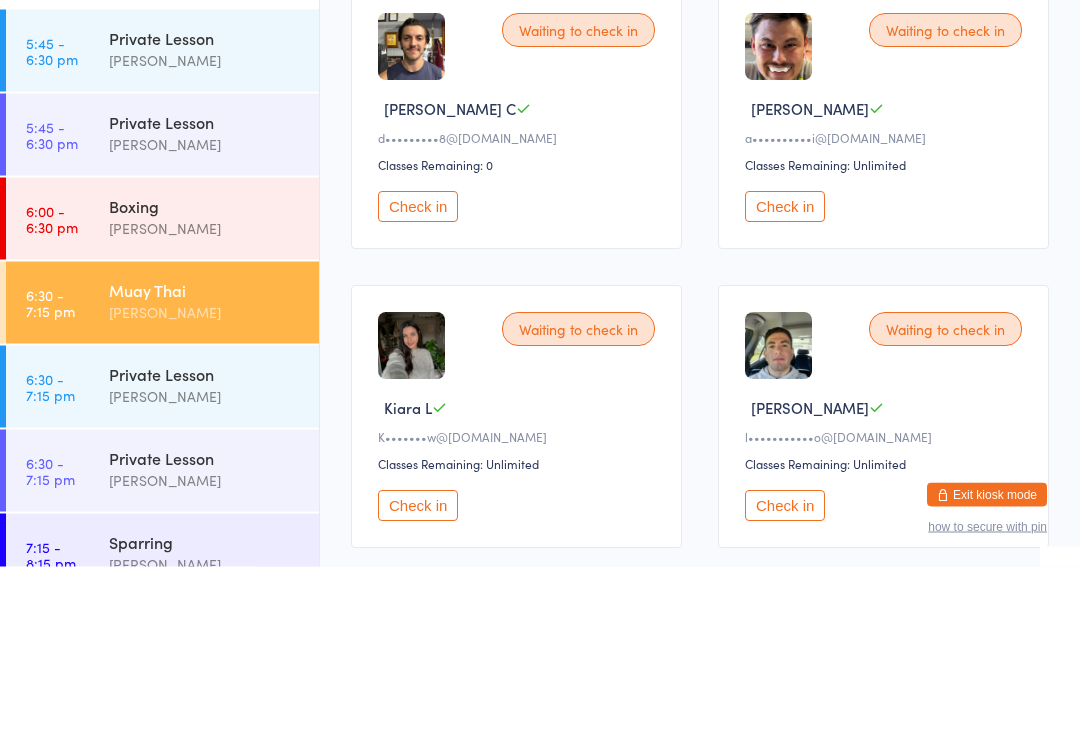 click on "Muay Thai" at bounding box center [205, 463] 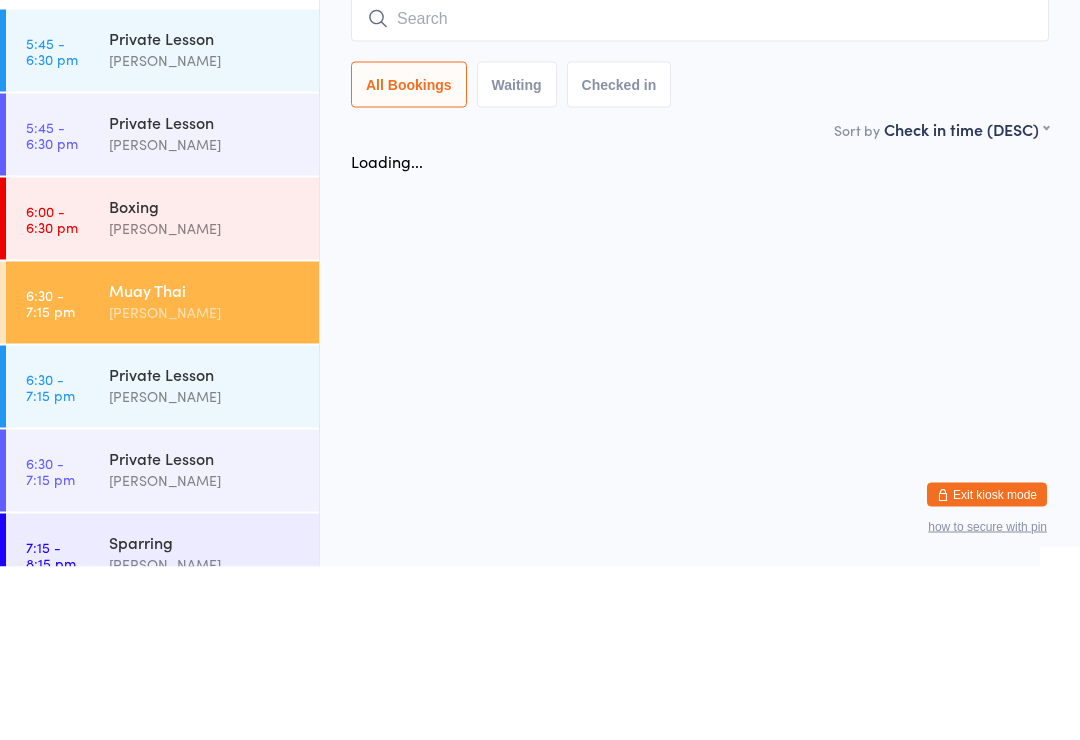 scroll, scrollTop: 0, scrollLeft: 0, axis: both 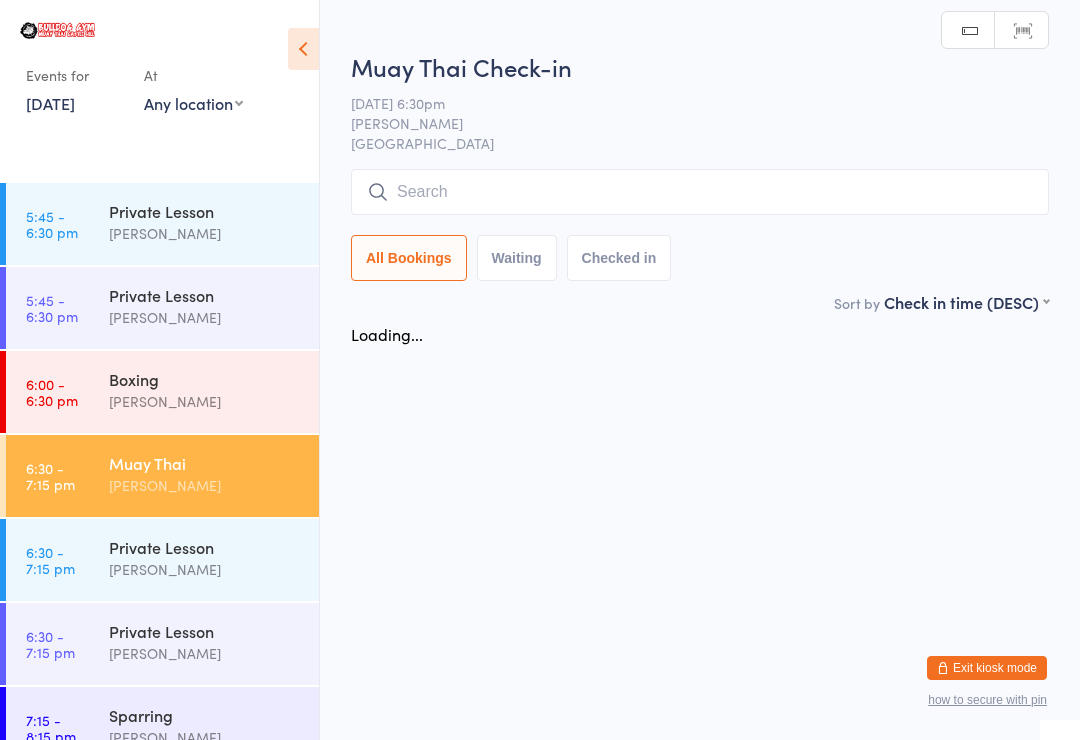 click at bounding box center [700, 192] 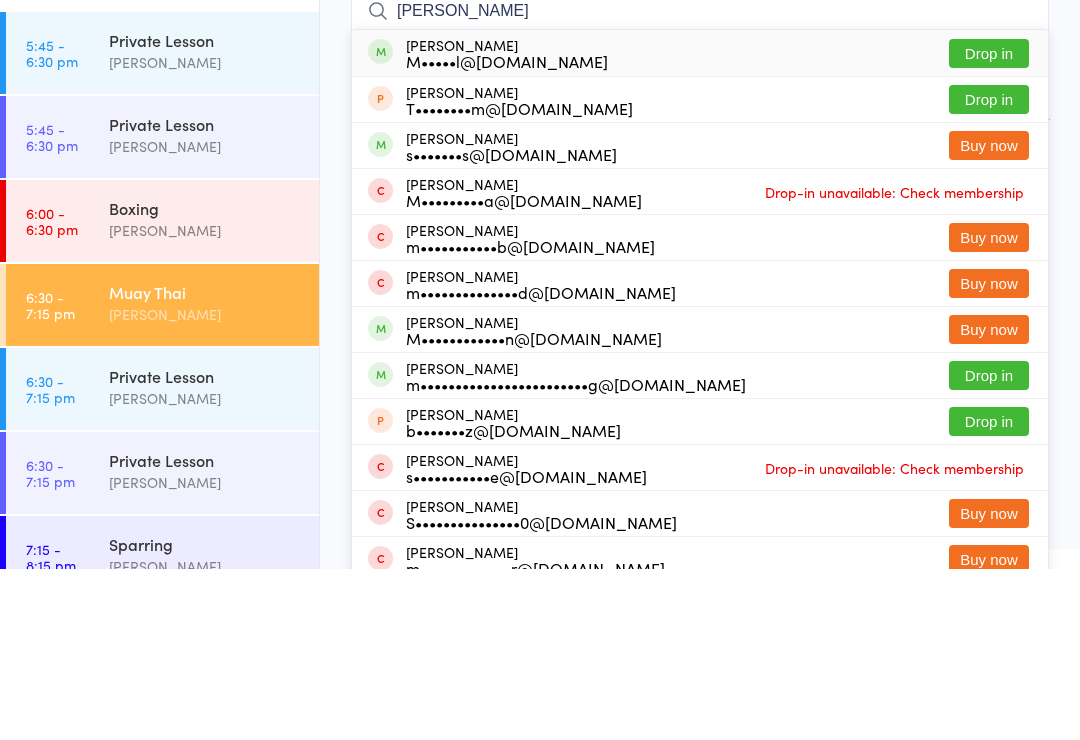 type on "Michael zai" 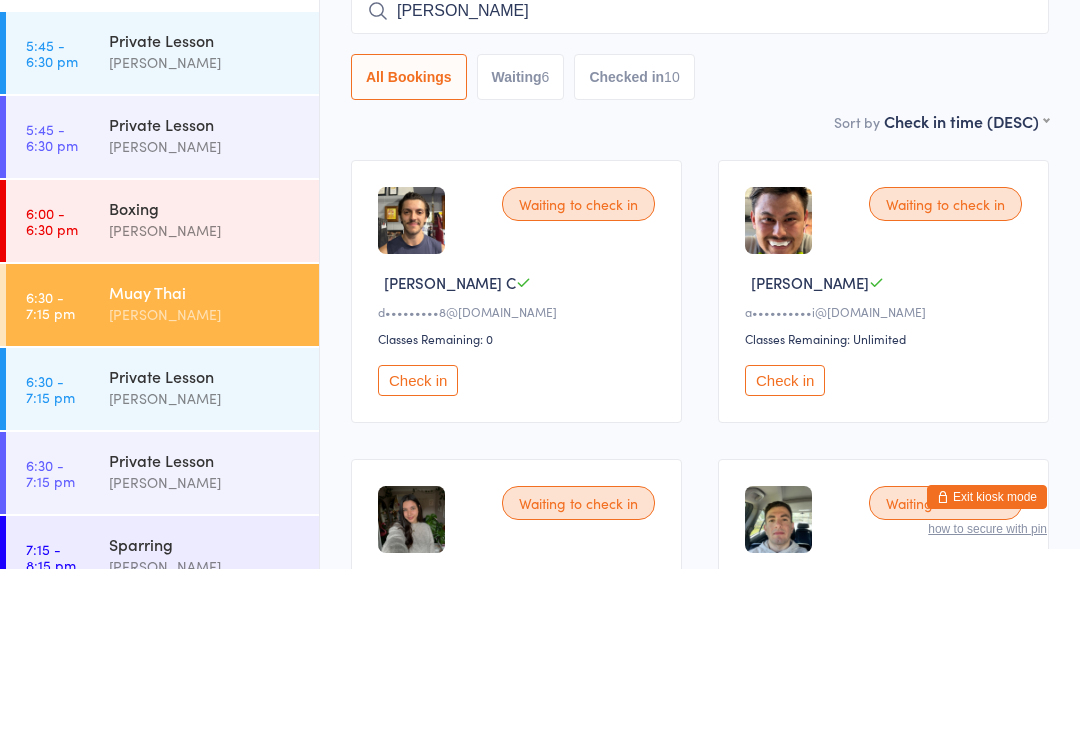 type on "Michael zai" 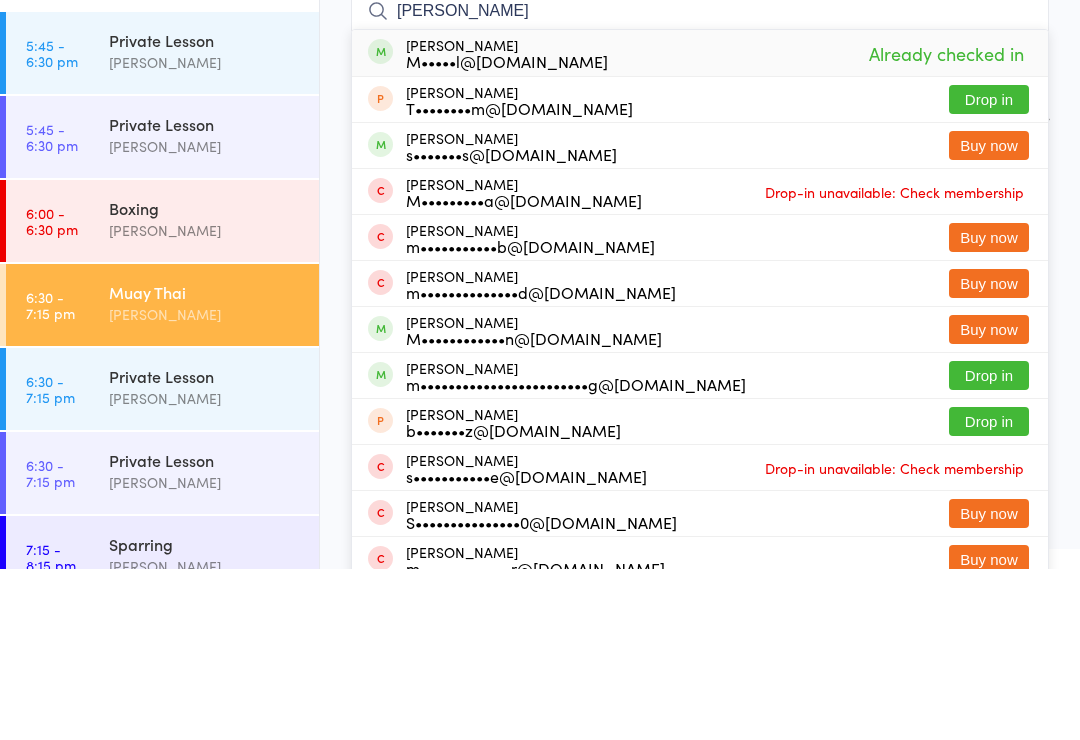 scroll, scrollTop: 171, scrollLeft: 0, axis: vertical 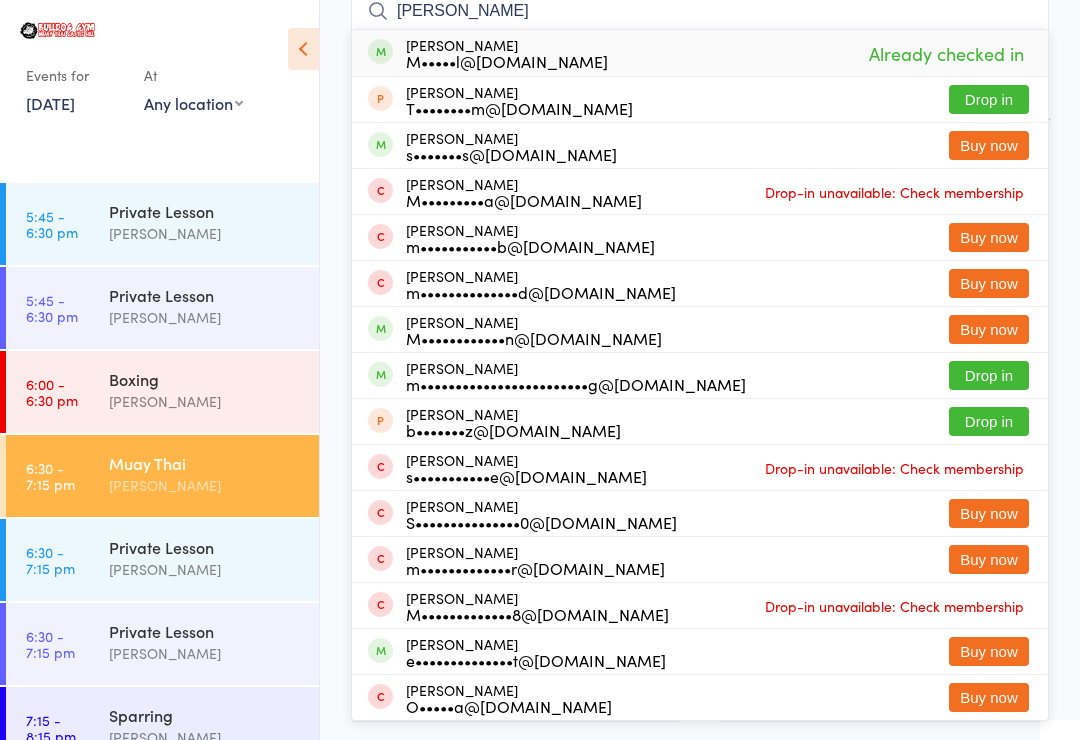 click on "Sparring" at bounding box center (205, 715) 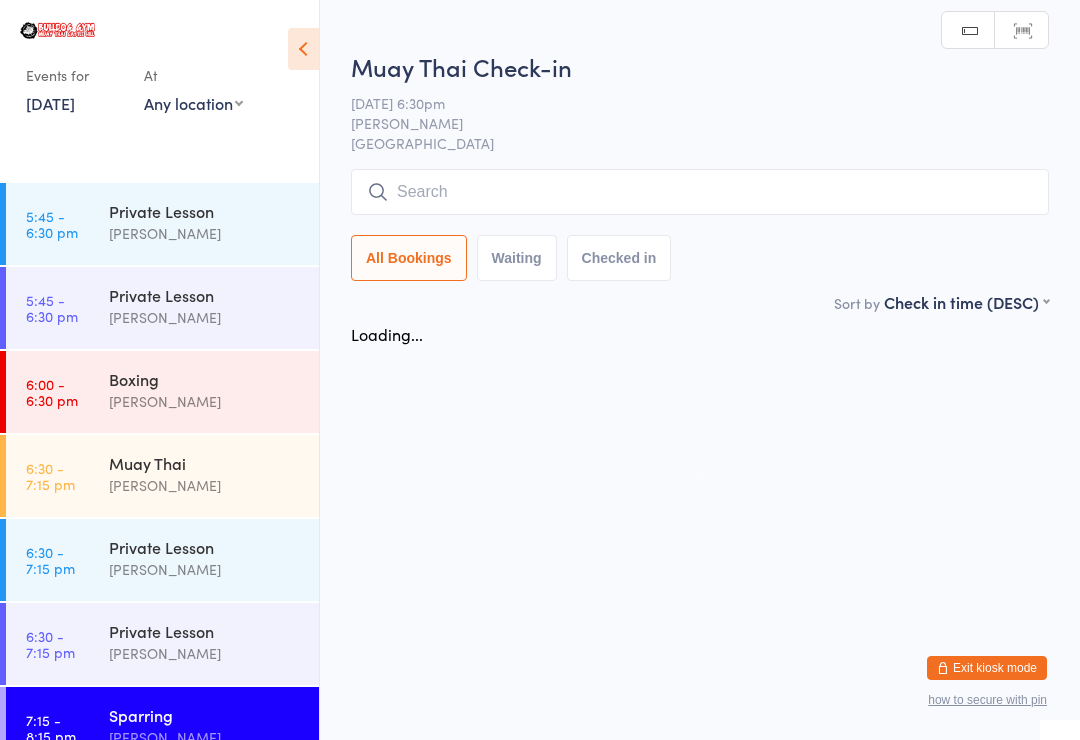 scroll, scrollTop: 0, scrollLeft: 0, axis: both 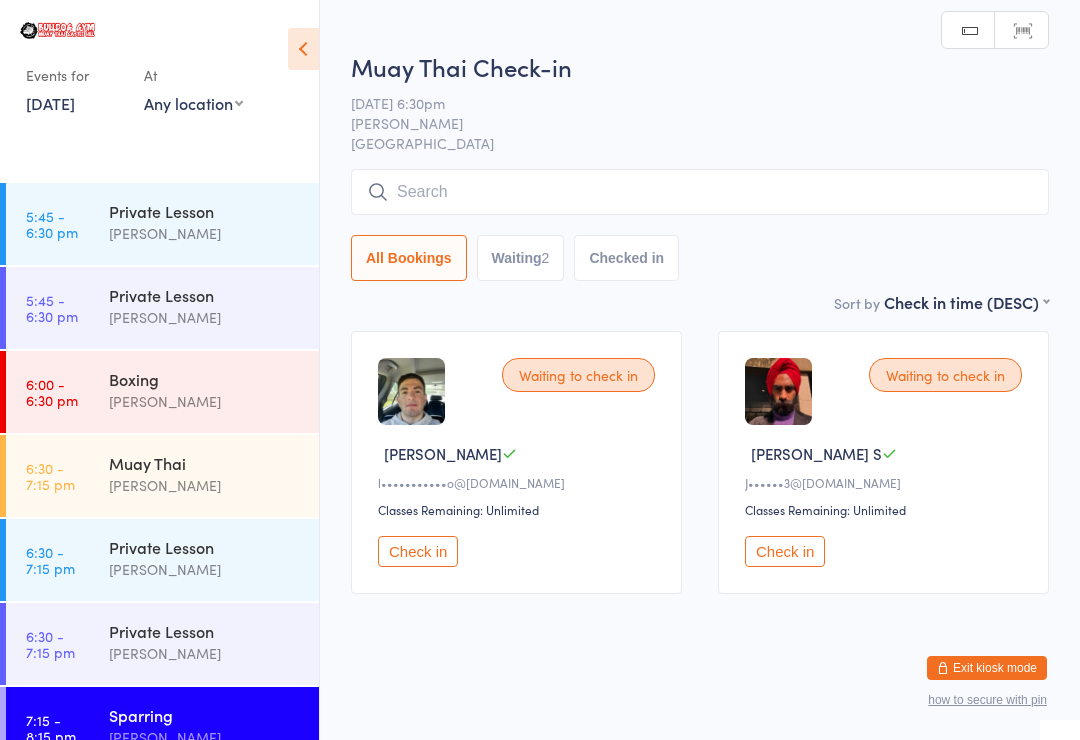 click at bounding box center (700, 192) 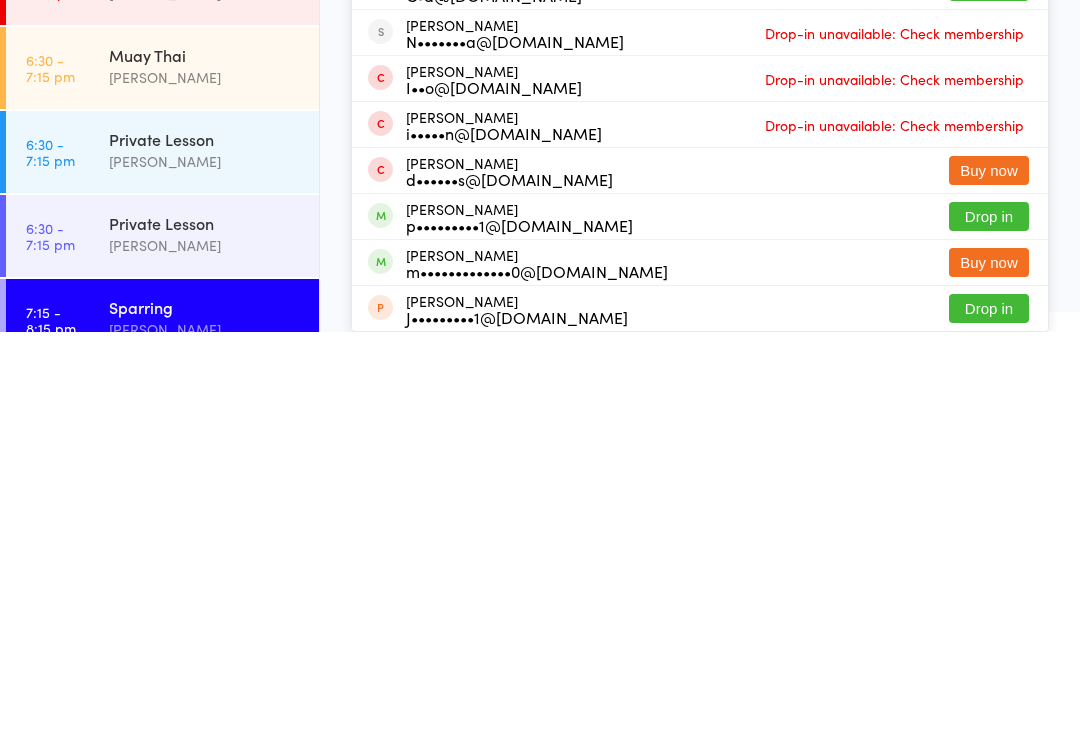 scroll, scrollTop: 18, scrollLeft: 0, axis: vertical 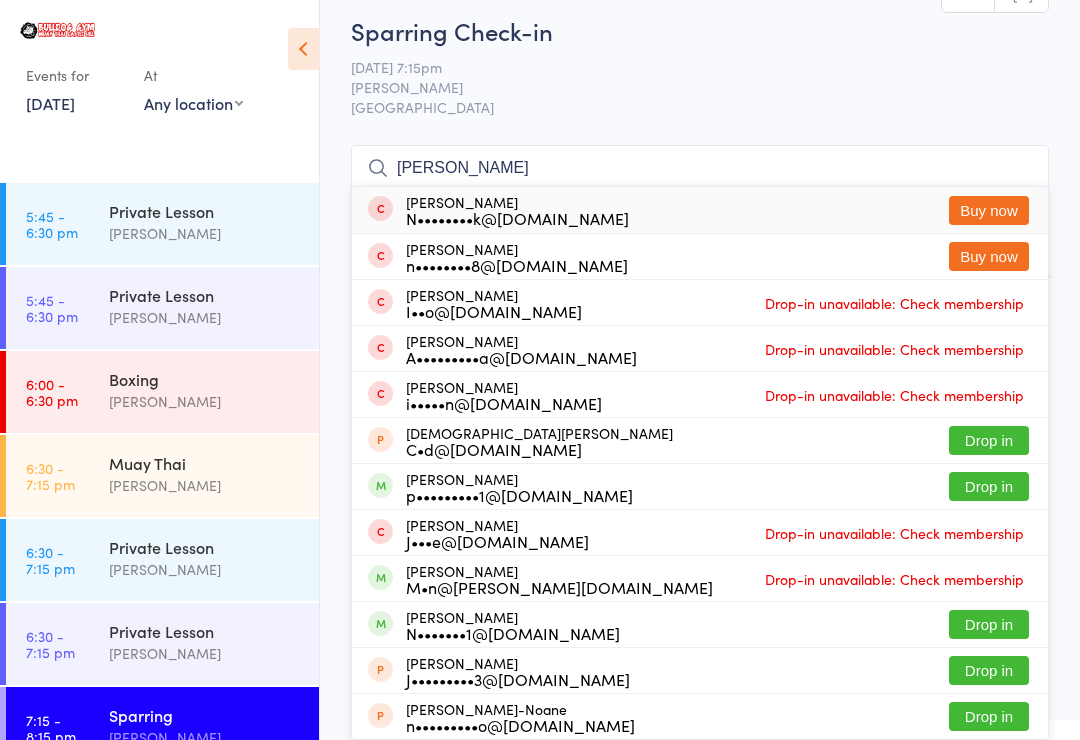 type on "Noah" 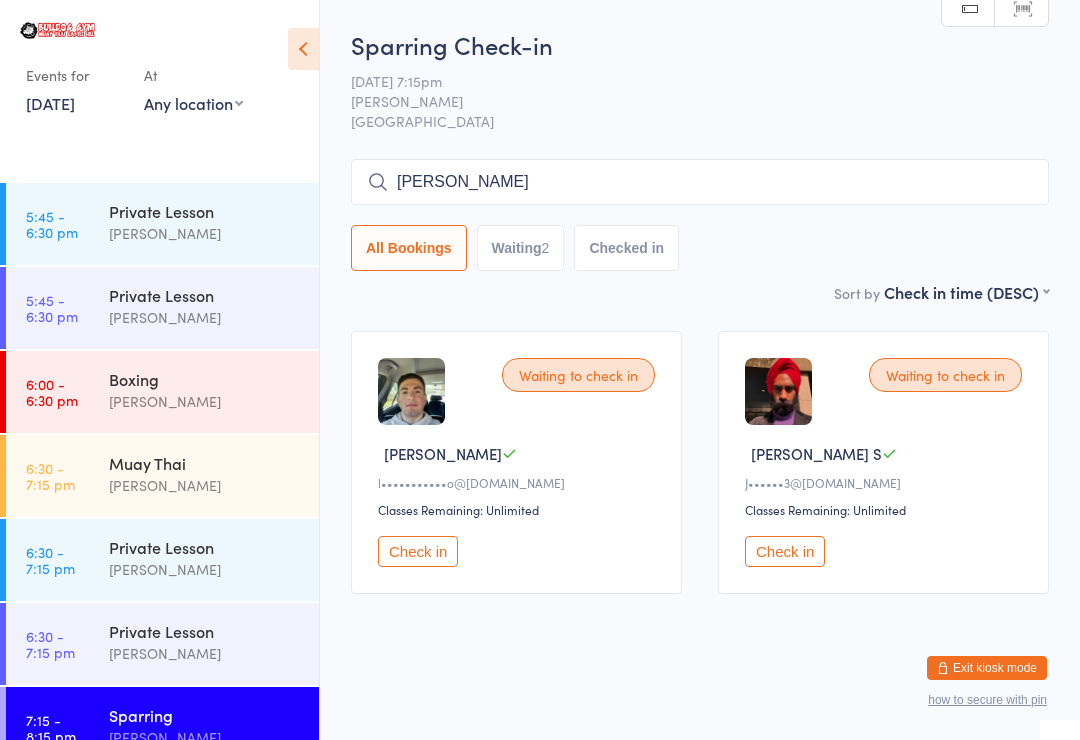 type 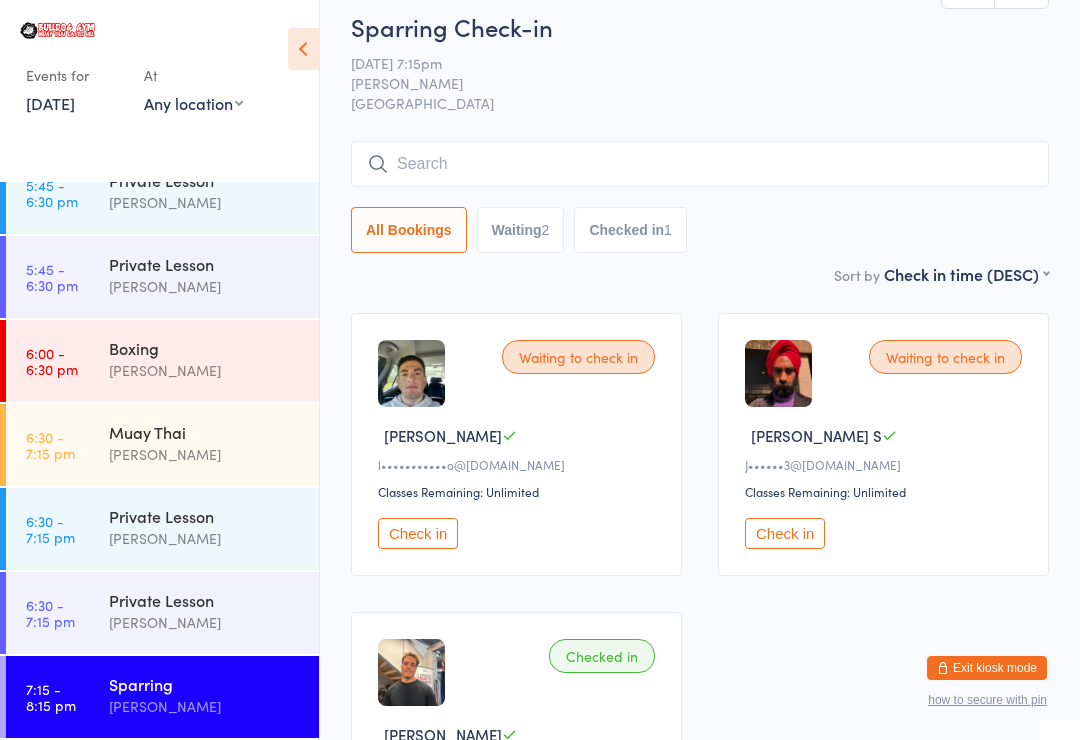 scroll, scrollTop: 1290, scrollLeft: 0, axis: vertical 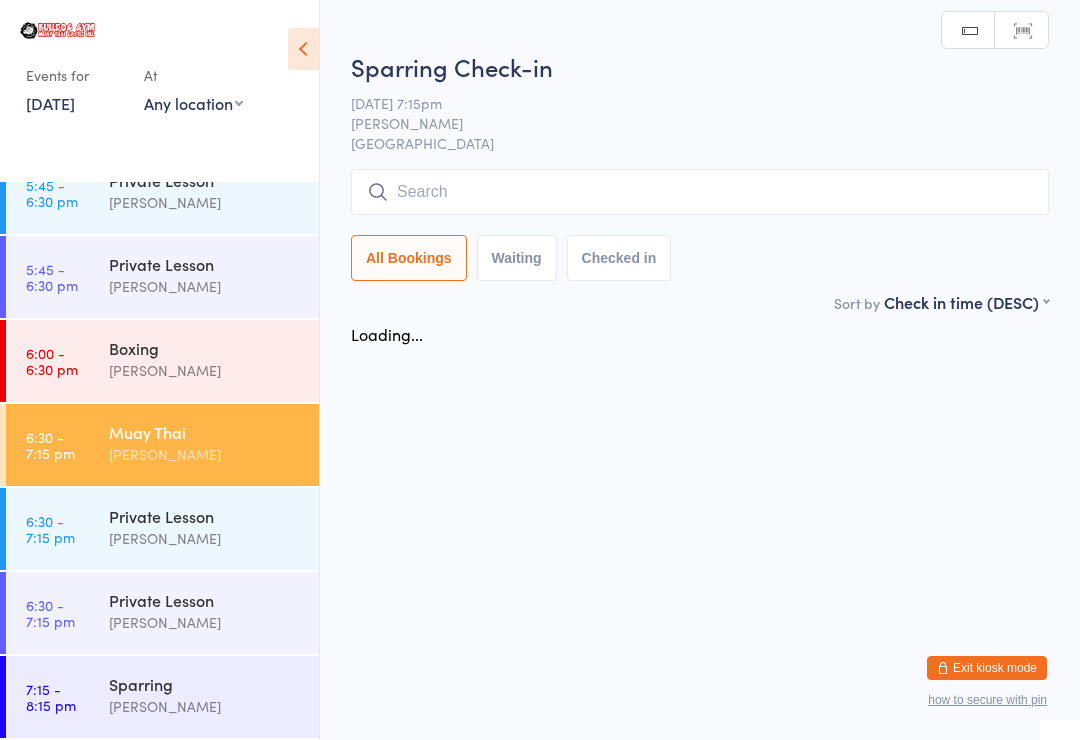 click at bounding box center (700, 192) 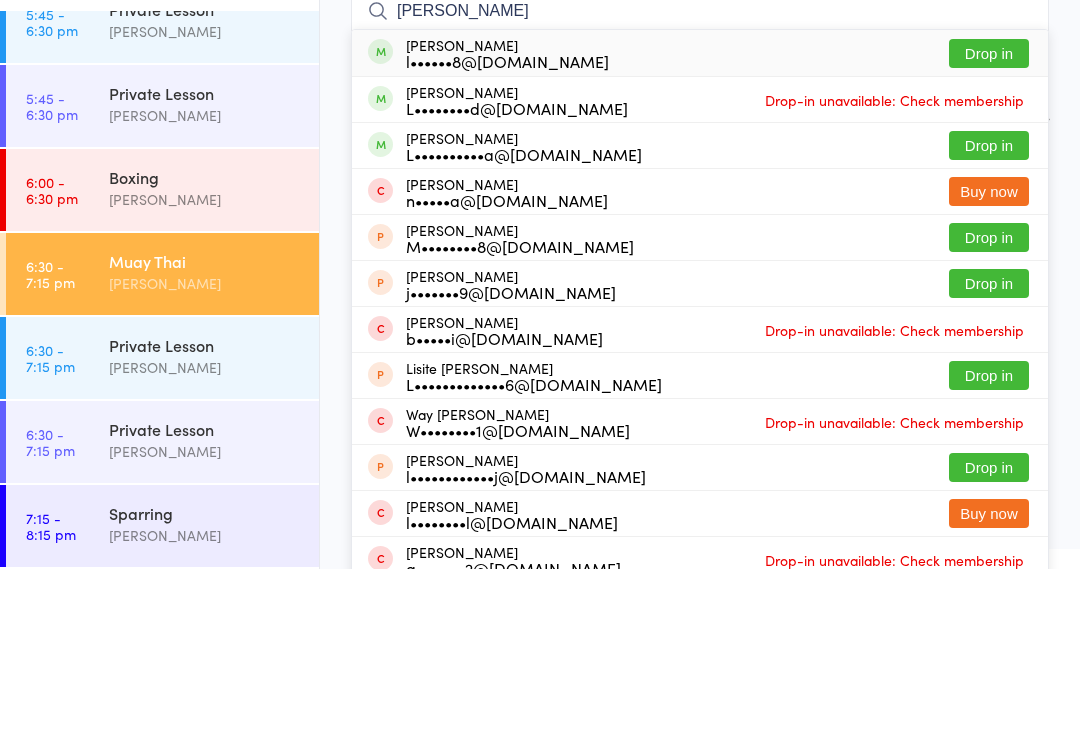type on "Lisa" 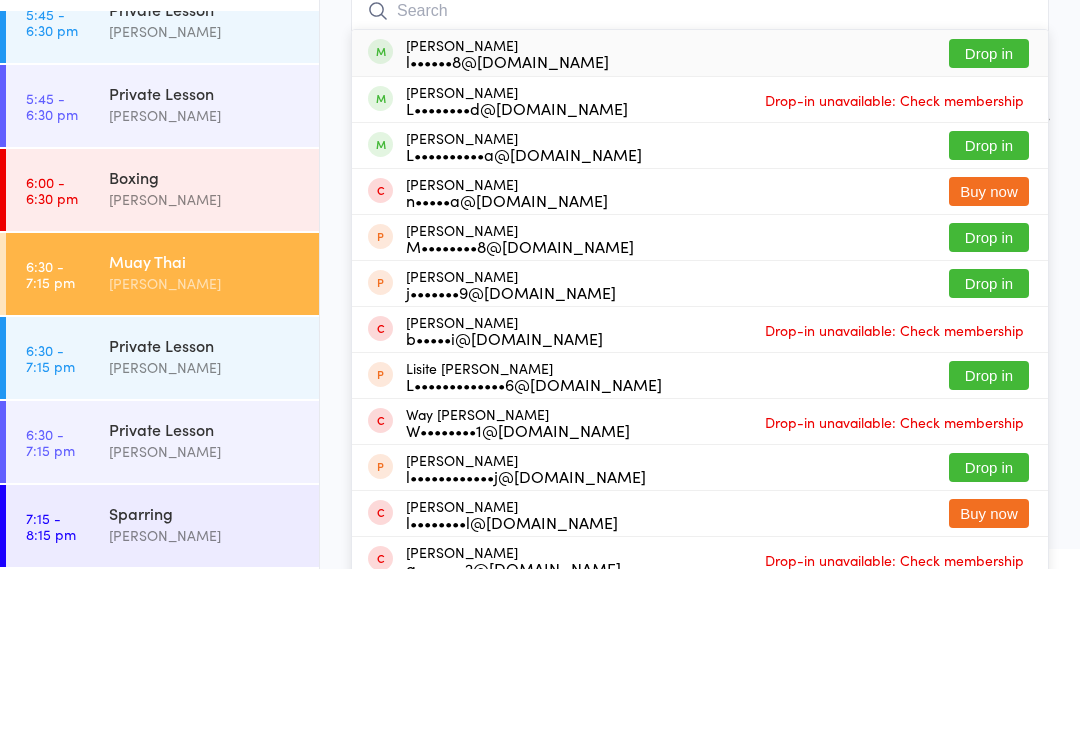 scroll, scrollTop: 171, scrollLeft: 0, axis: vertical 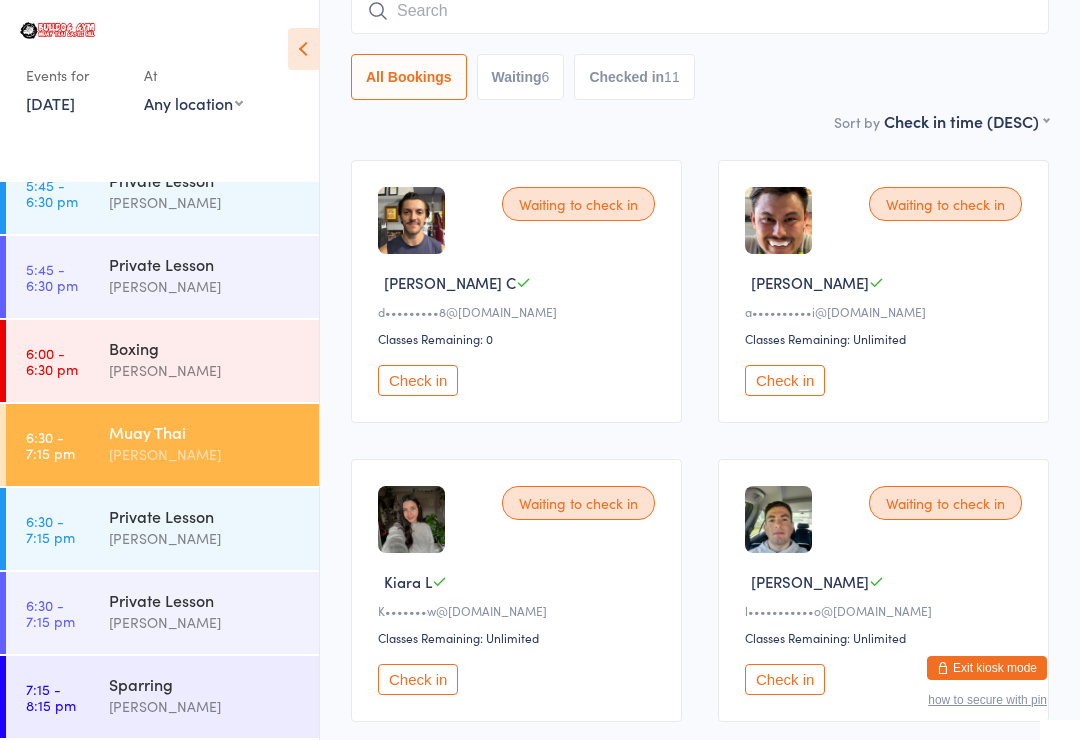 click at bounding box center [700, 11] 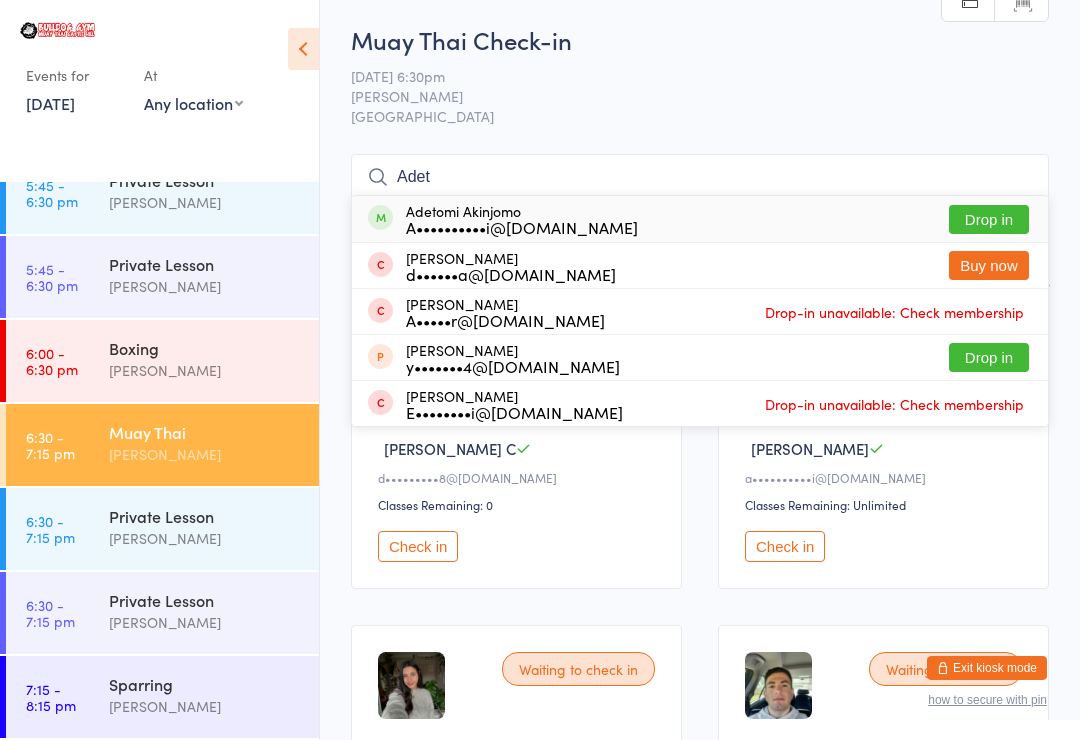 scroll, scrollTop: 0, scrollLeft: 0, axis: both 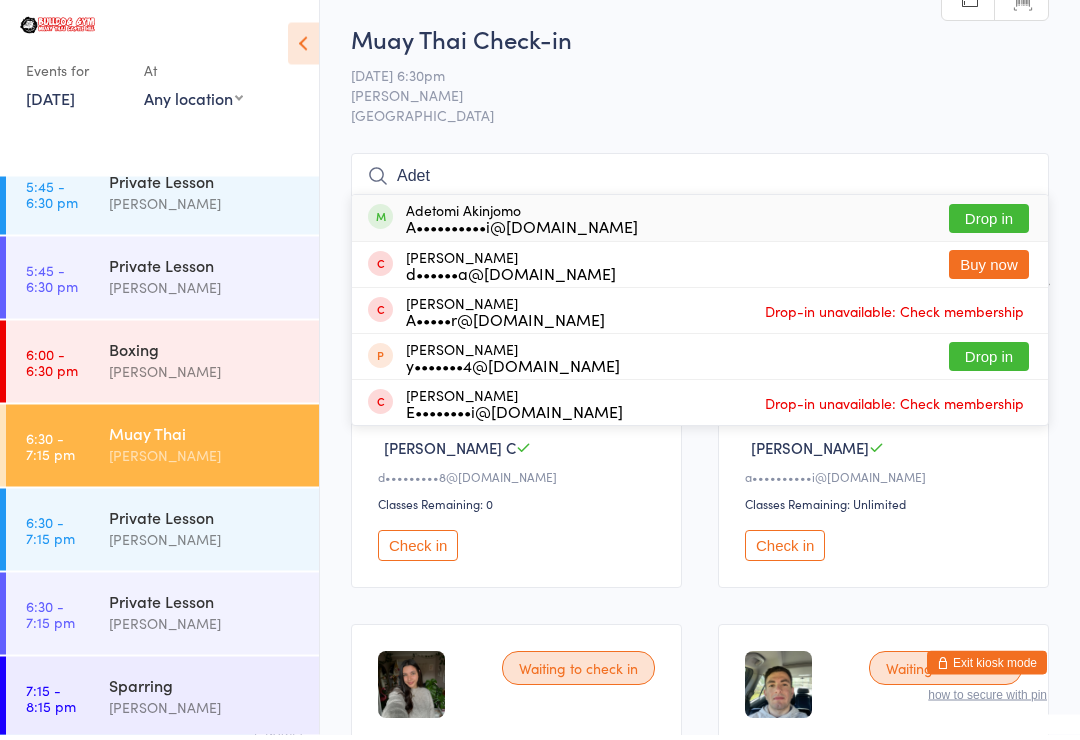 type on "Adet" 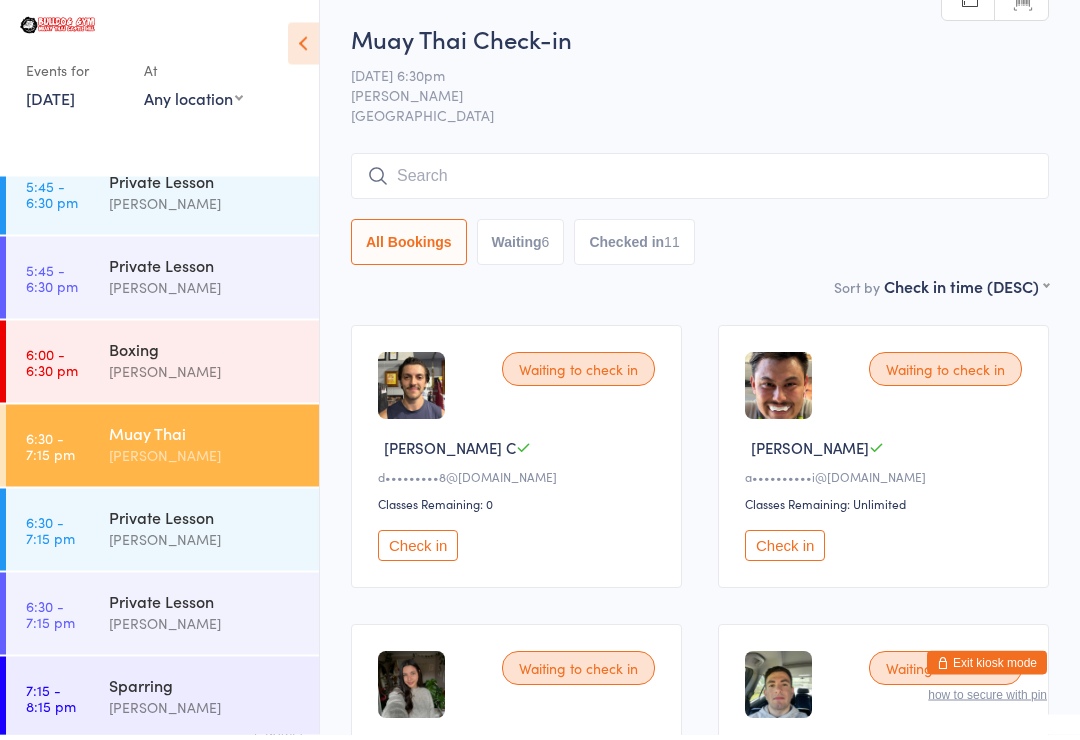 scroll, scrollTop: 6, scrollLeft: 0, axis: vertical 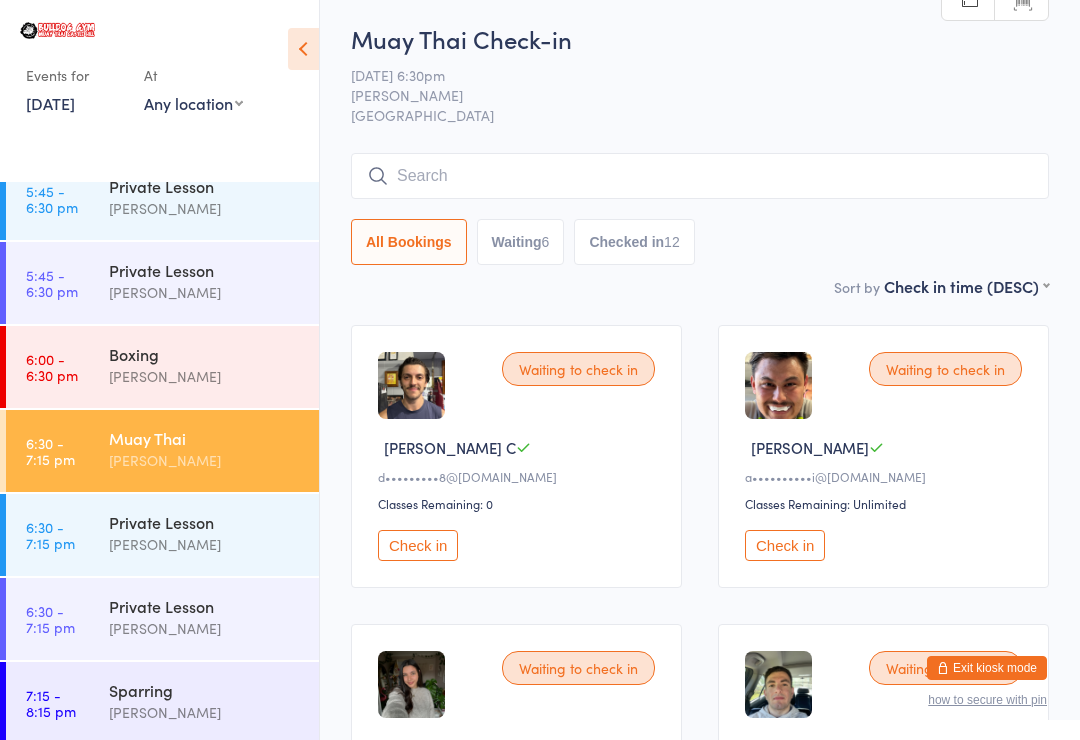 click on "Waiting to check in Domenic C  d•••••••••8@gmail.com Classes Remaining: 0    Check in" at bounding box center [516, 456] 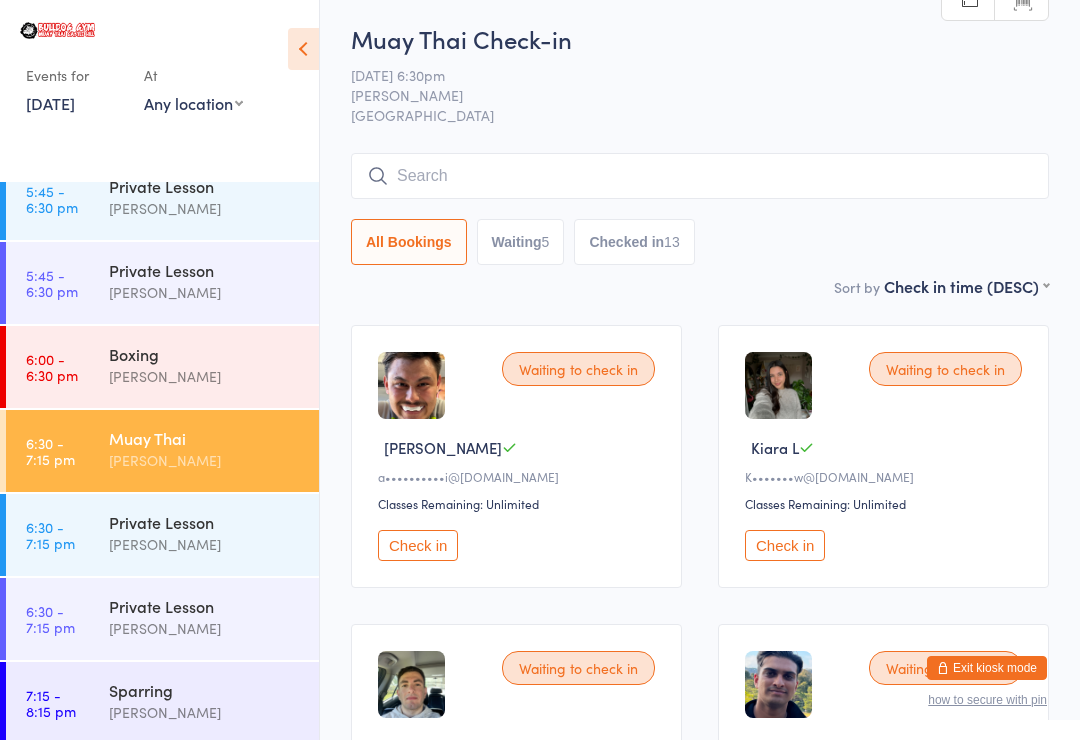 click at bounding box center (700, 176) 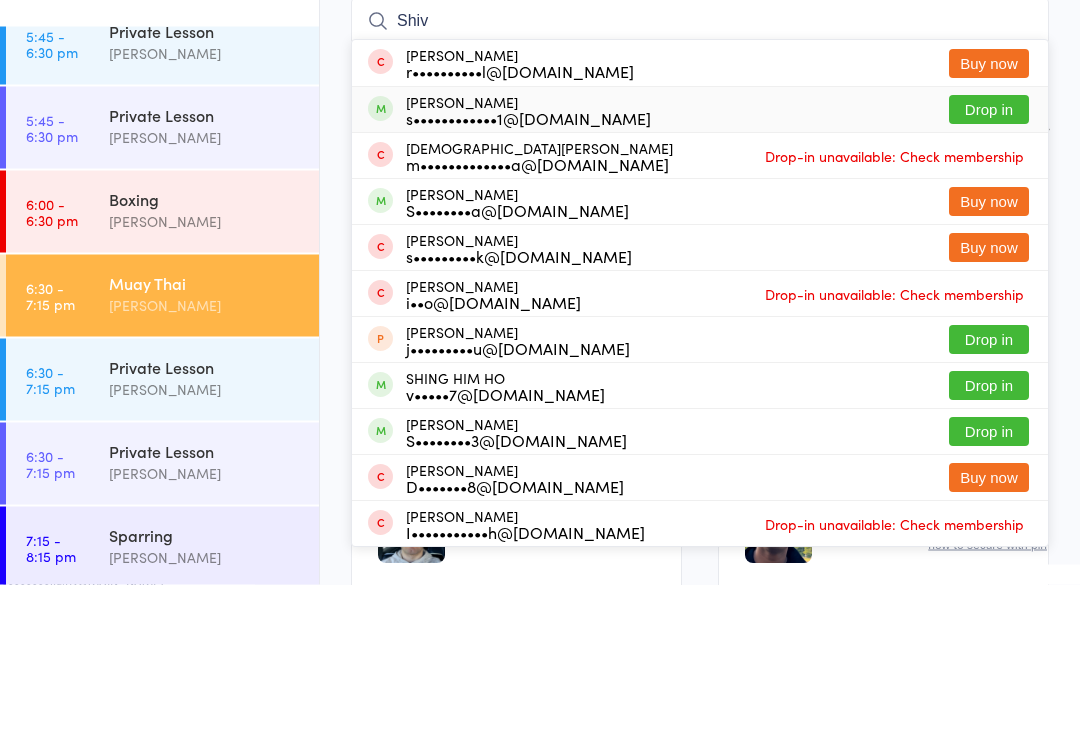 type on "Shiv" 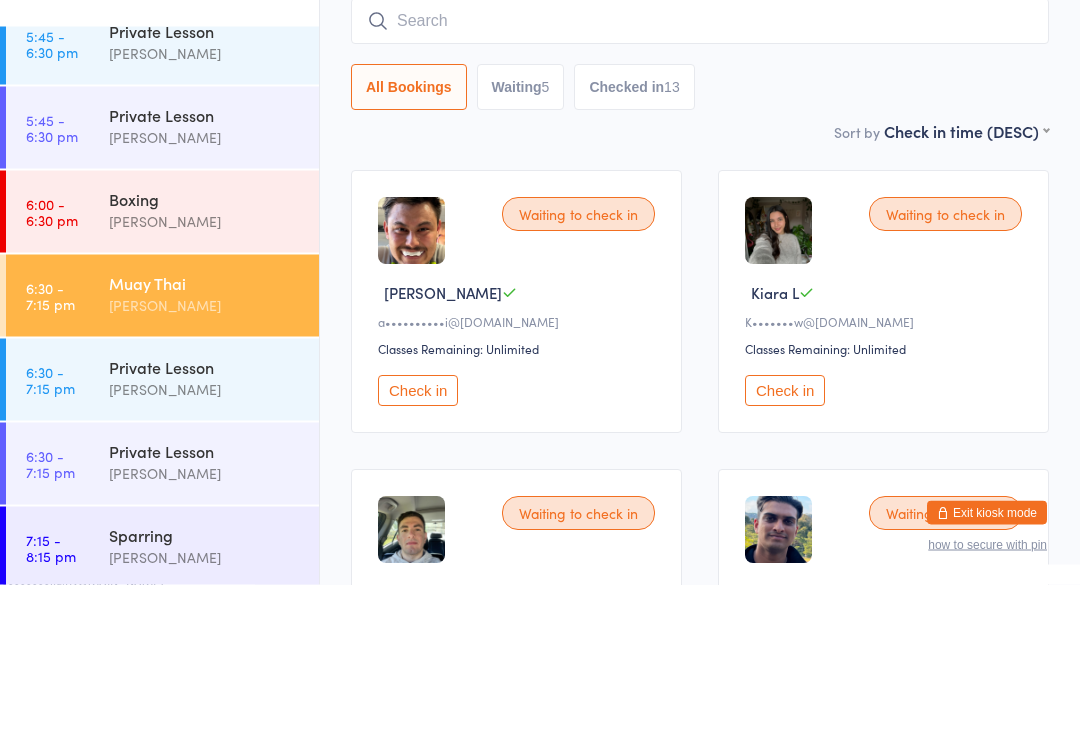 scroll, scrollTop: 161, scrollLeft: 0, axis: vertical 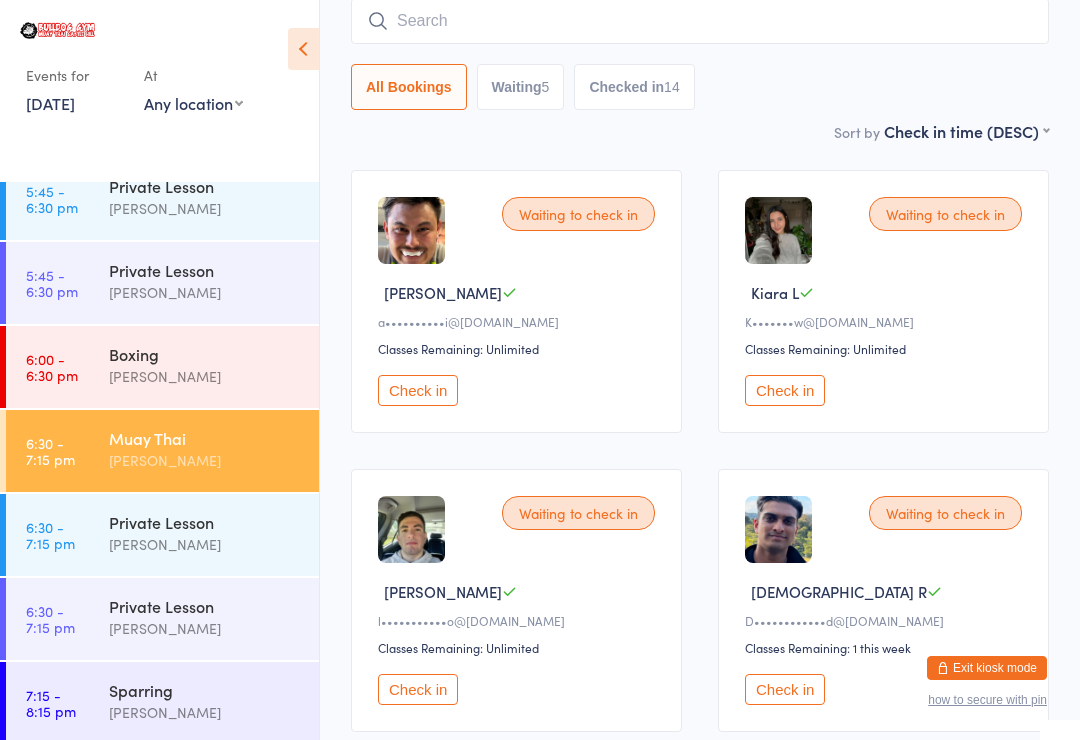click at bounding box center [700, 21] 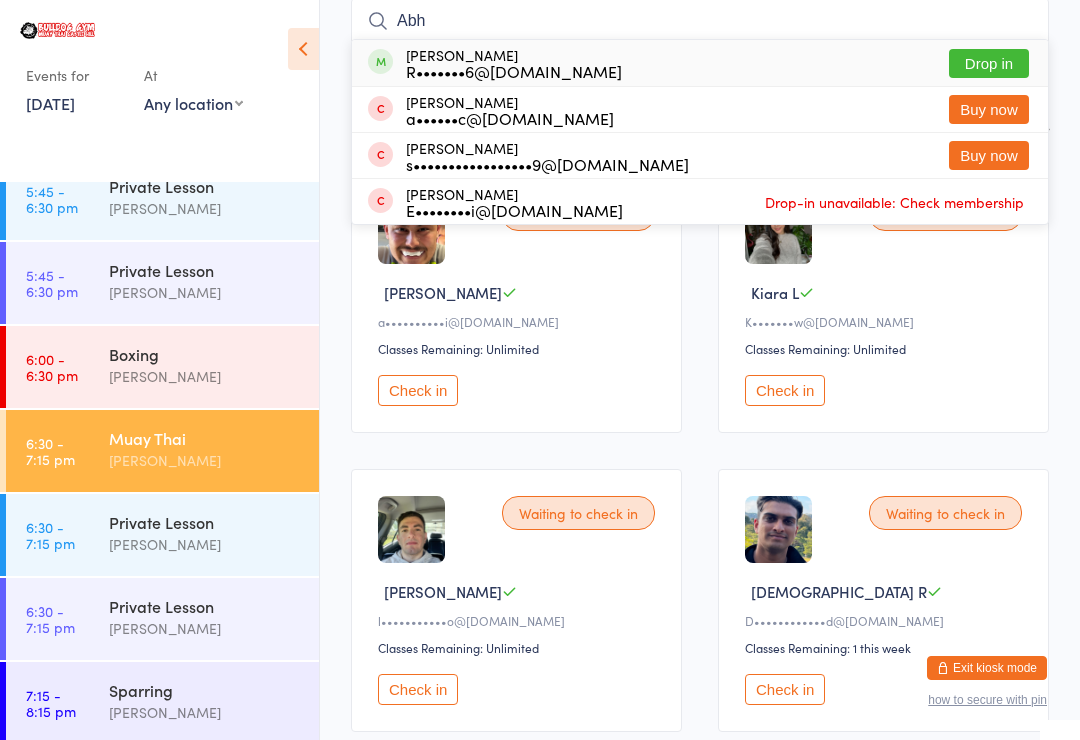 type on "Abh" 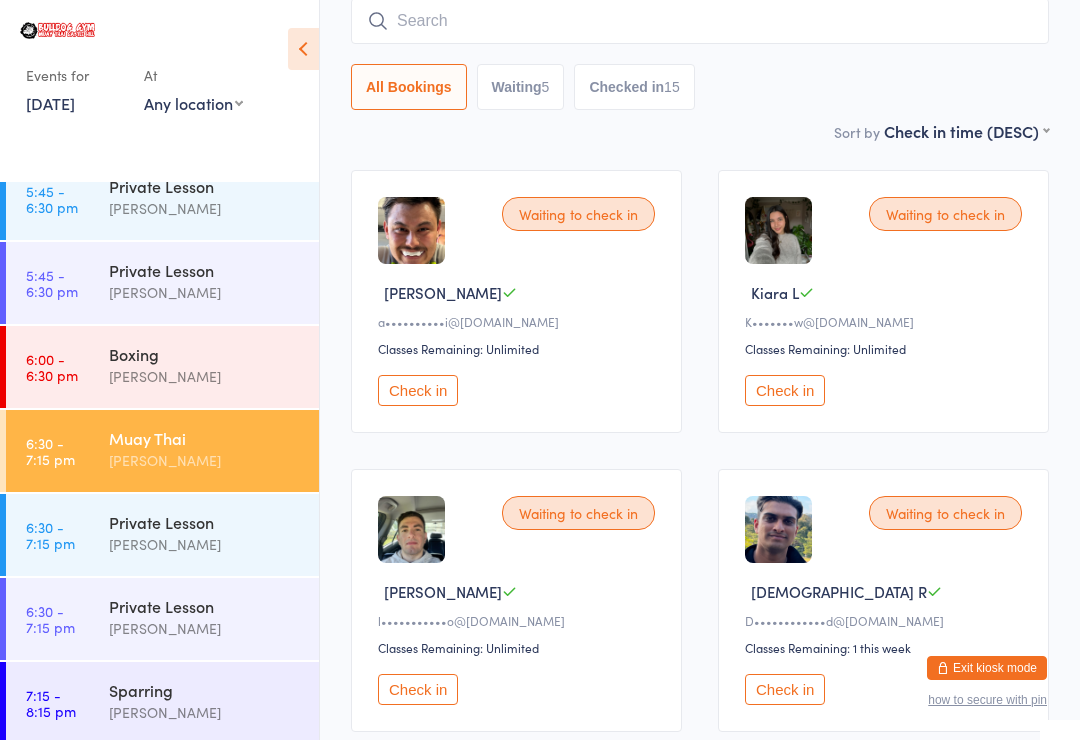click on "Check in" at bounding box center (785, 390) 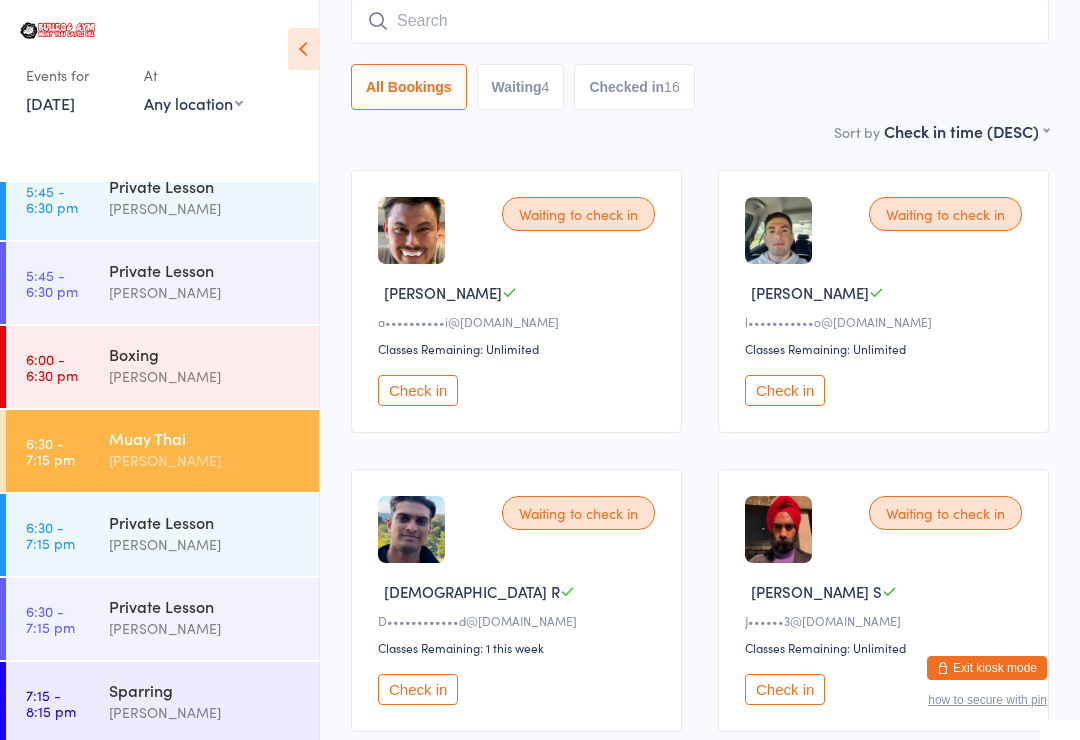 click at bounding box center (700, 21) 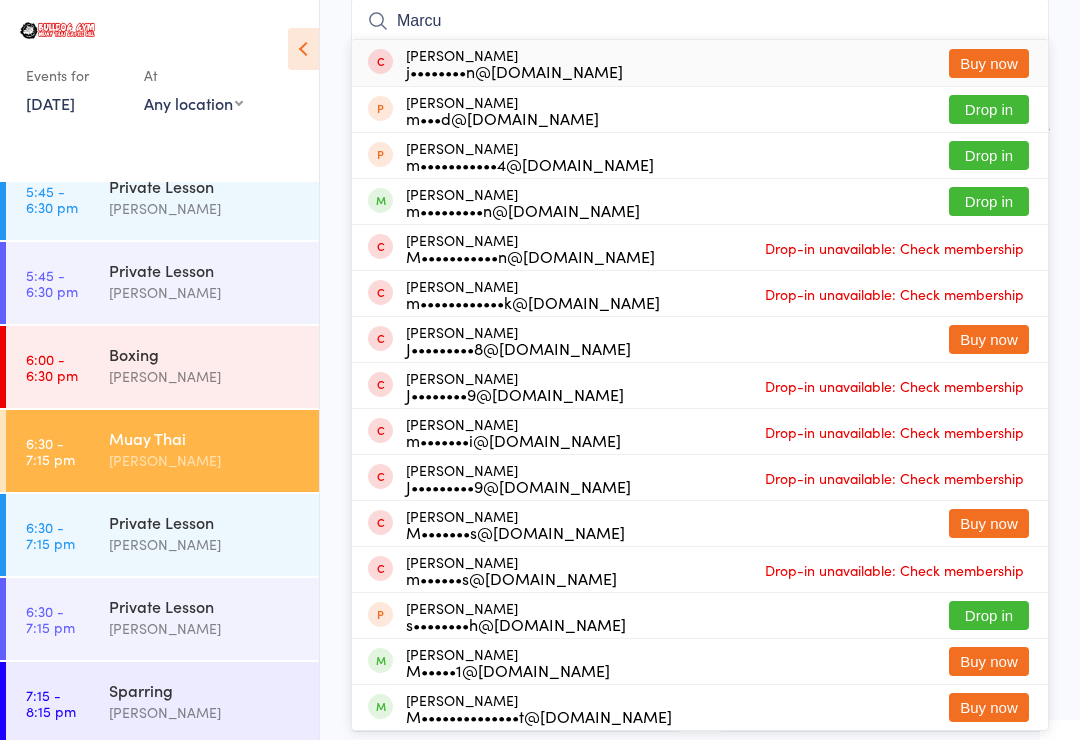 type on "Marcu" 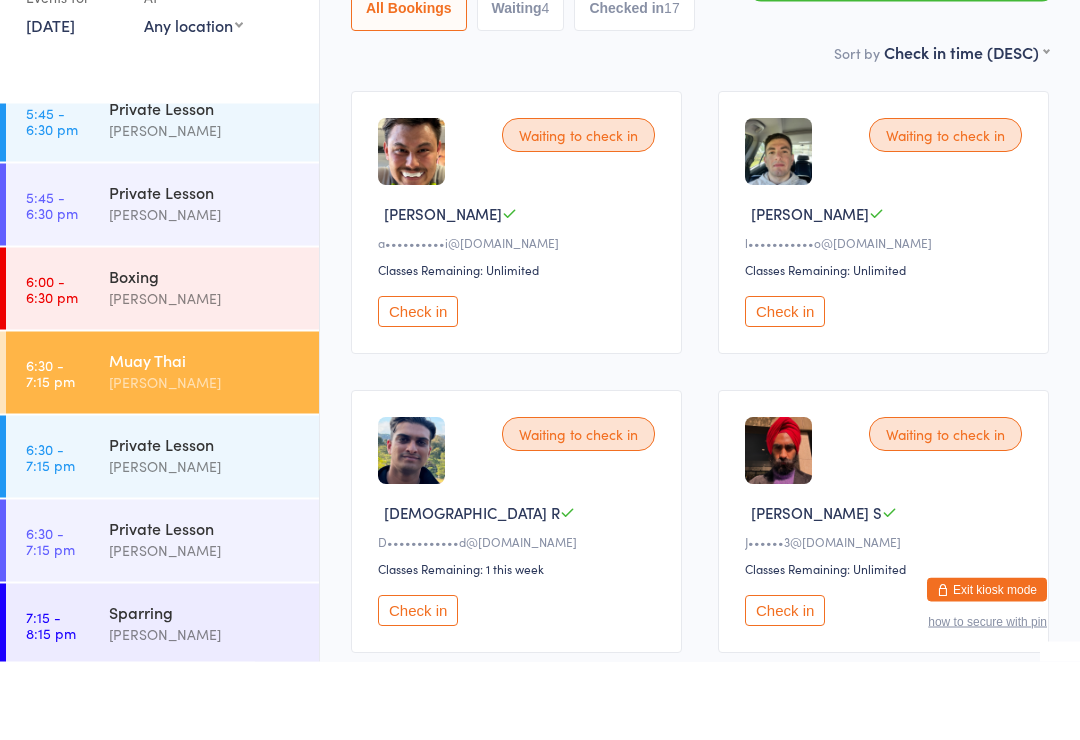 scroll, scrollTop: 1259, scrollLeft: 0, axis: vertical 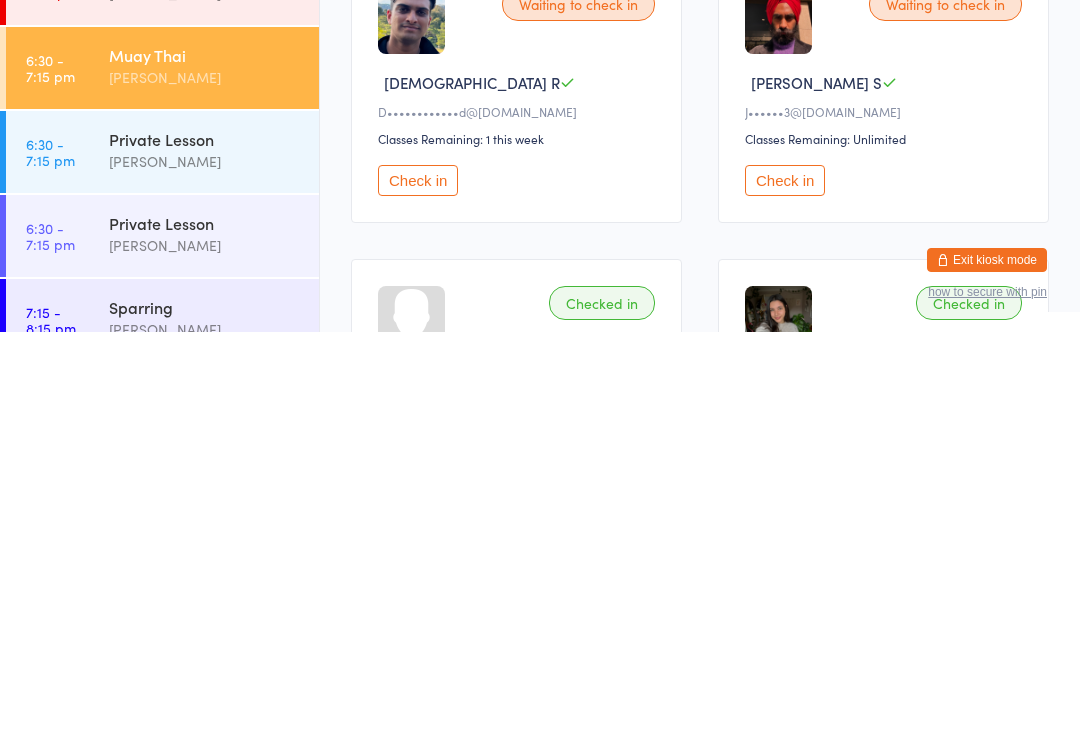 click on "Waiting to check in Daanish R  D••••••••••••d@gmail.com Classes Remaining: 1 this week   Check in" at bounding box center [516, 499] 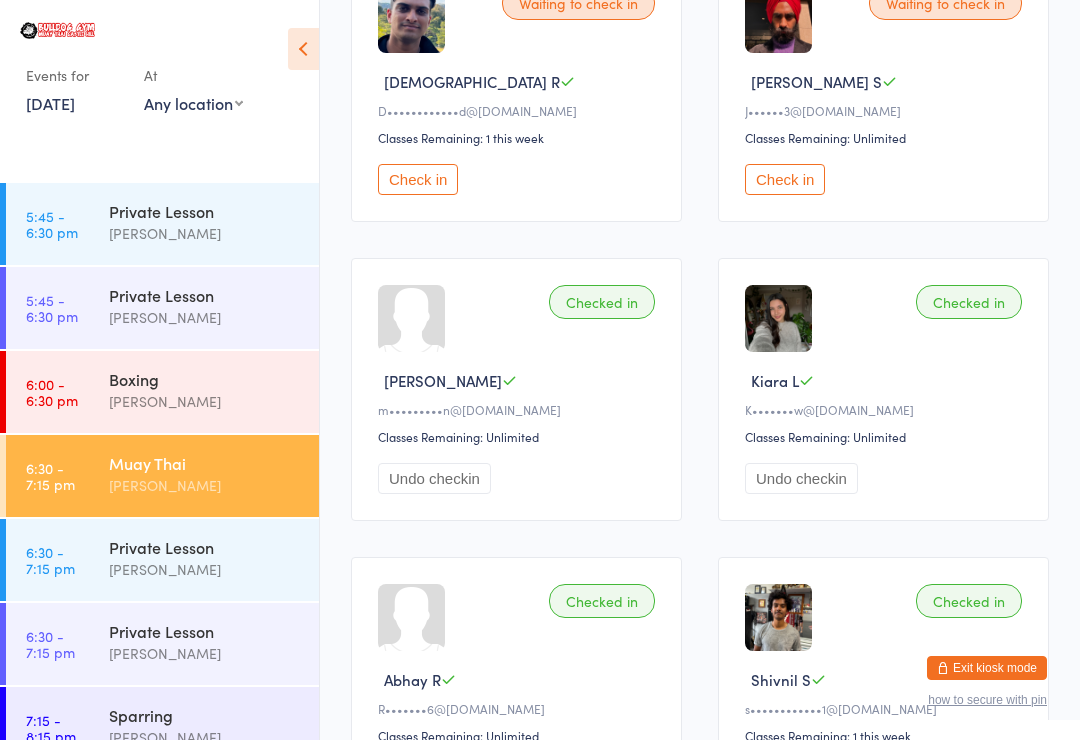 click on "Waiting to check in Daanish R  D••••••••••••d@gmail.com Classes Remaining: 1 this week   Check in" at bounding box center [516, 90] 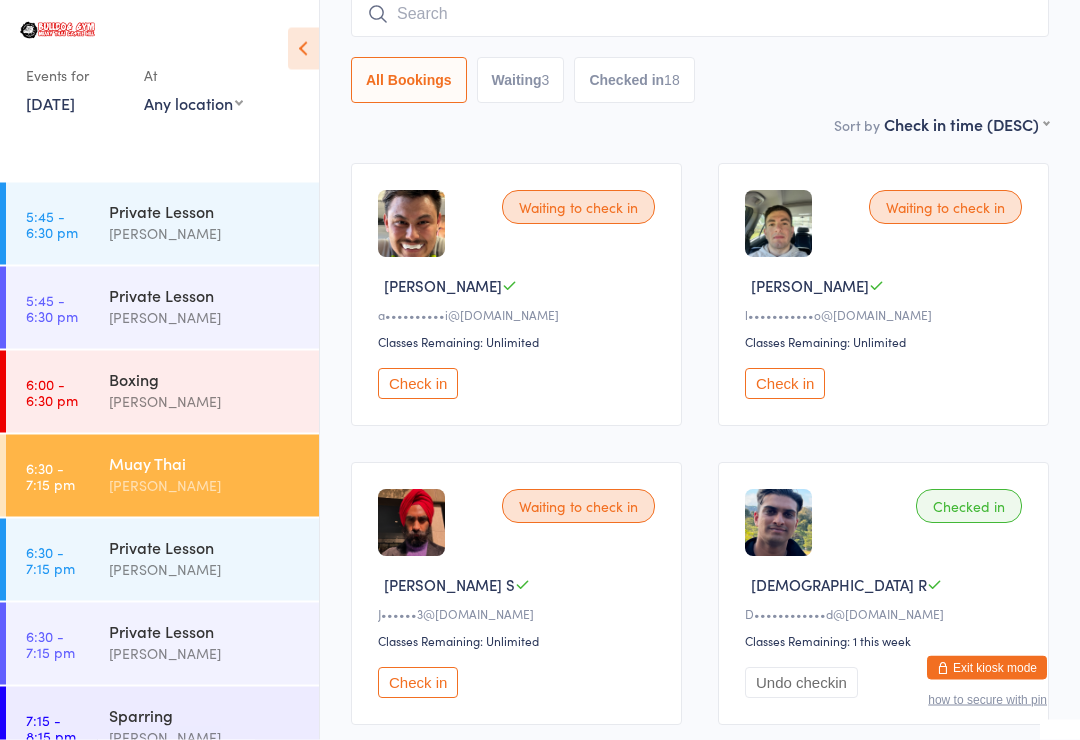 scroll, scrollTop: 0, scrollLeft: 0, axis: both 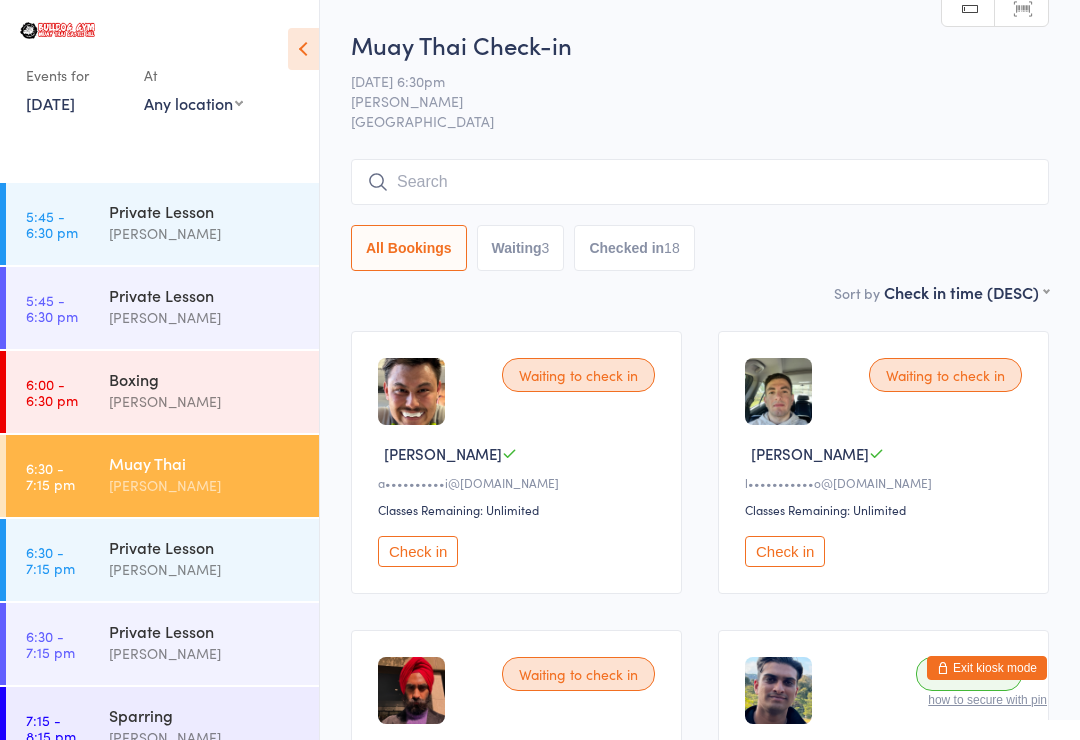 click at bounding box center [700, 182] 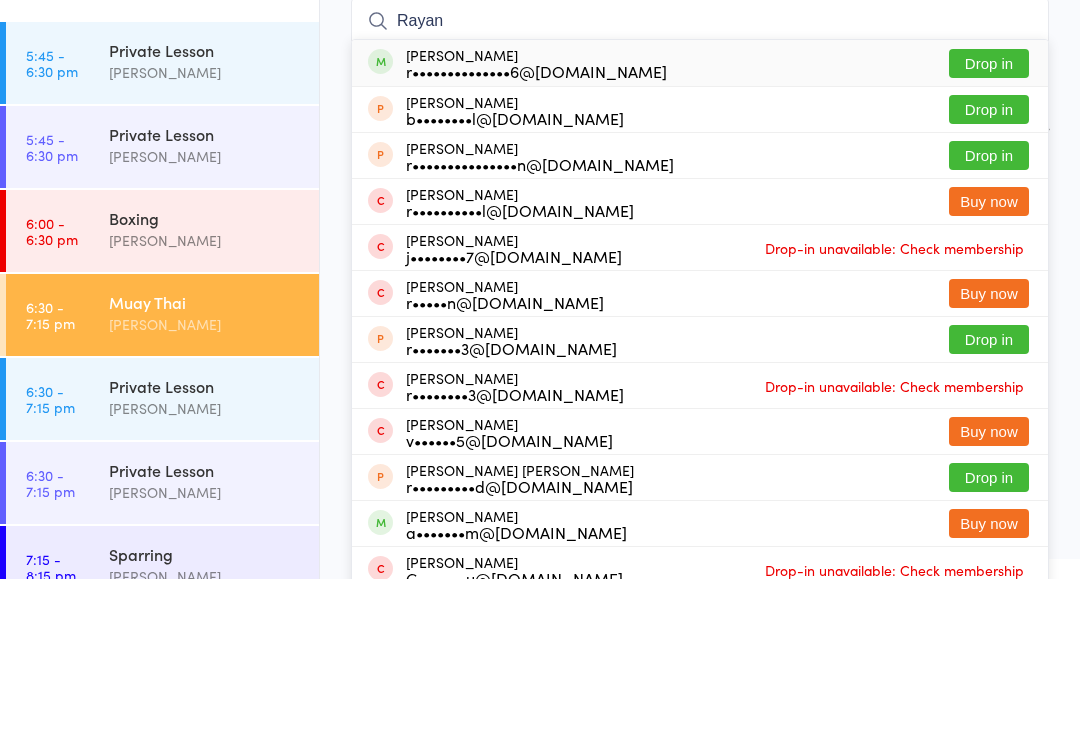 type on "Rayan" 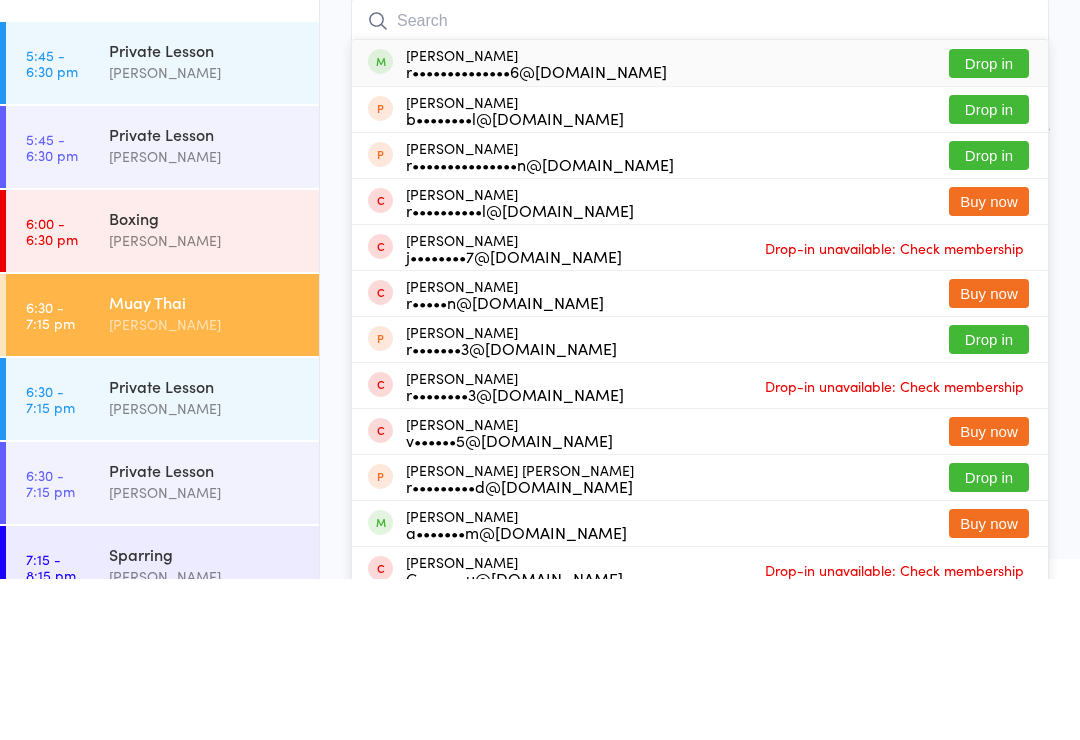scroll, scrollTop: 161, scrollLeft: 0, axis: vertical 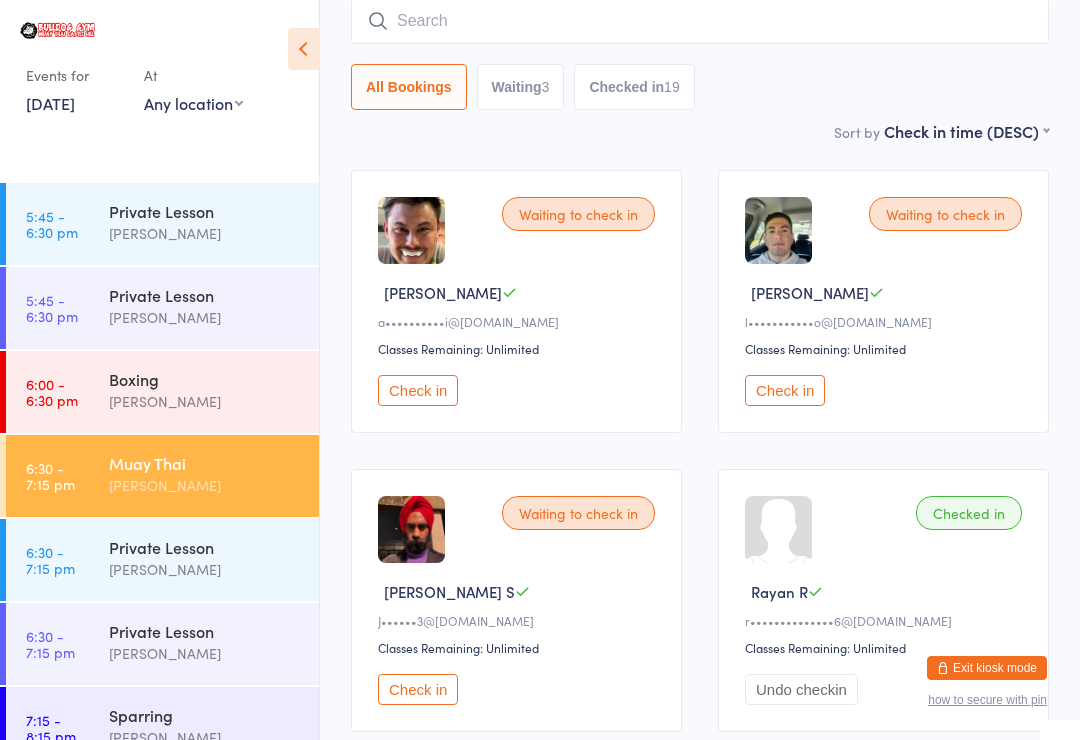 click on "Check in" at bounding box center (785, 390) 